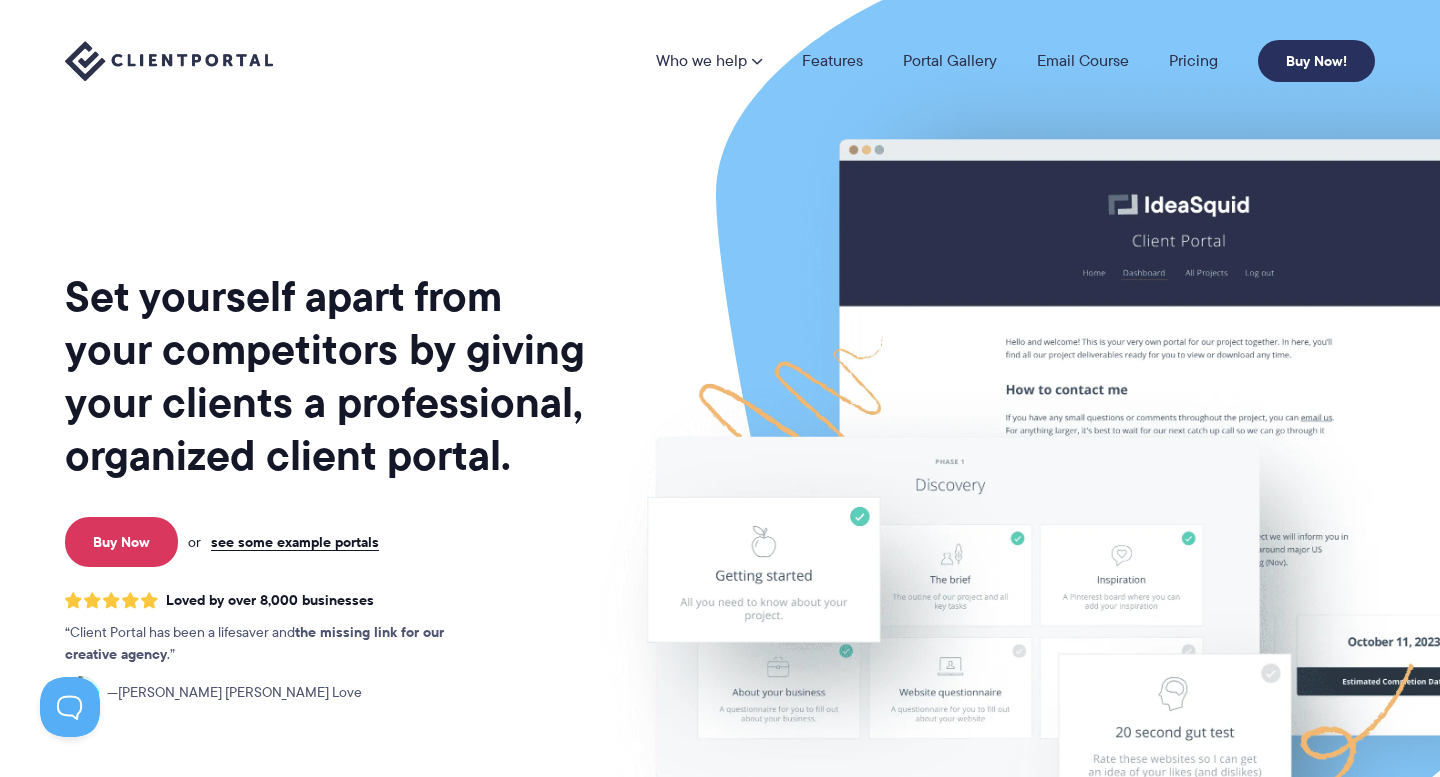 scroll, scrollTop: 0, scrollLeft: 0, axis: both 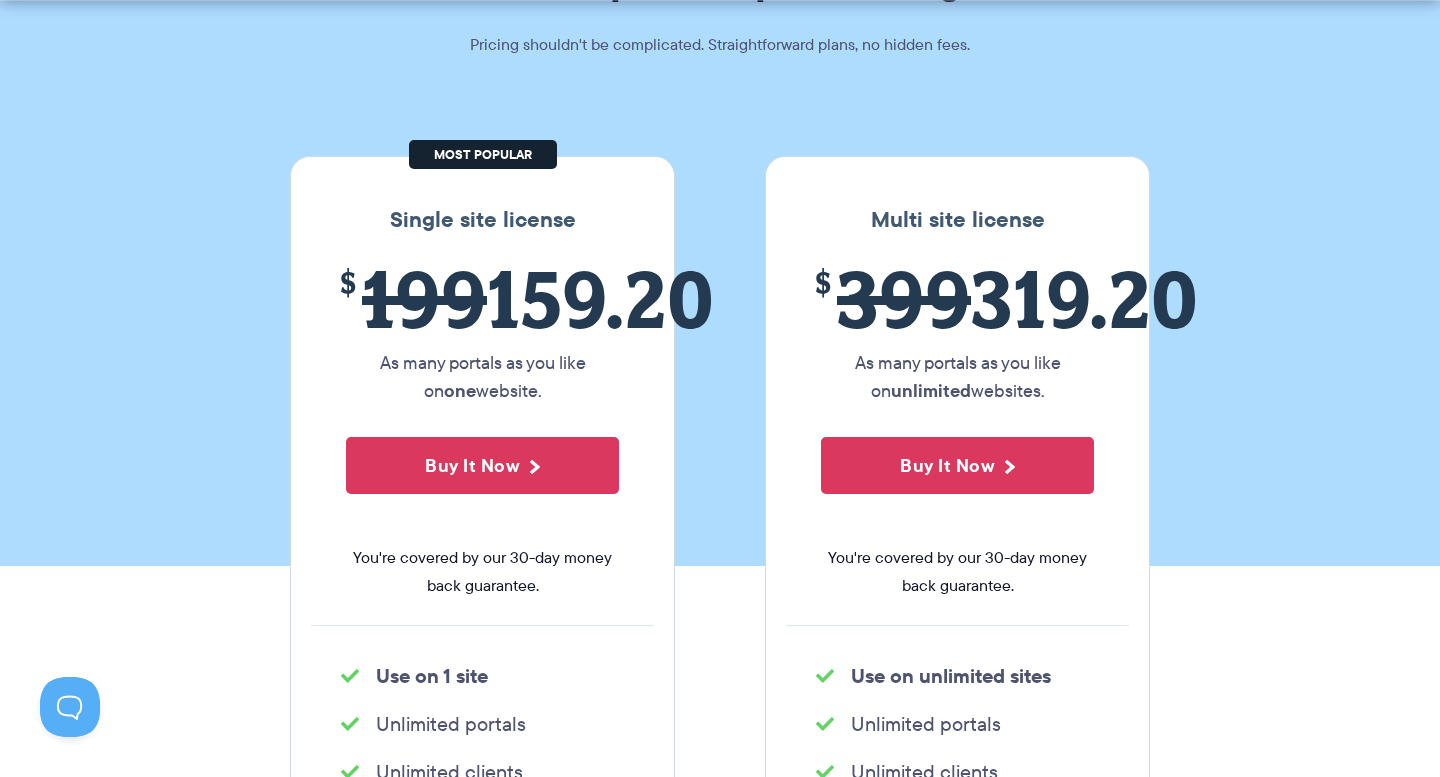 click on "$ 199  159.20" at bounding box center (482, 298) 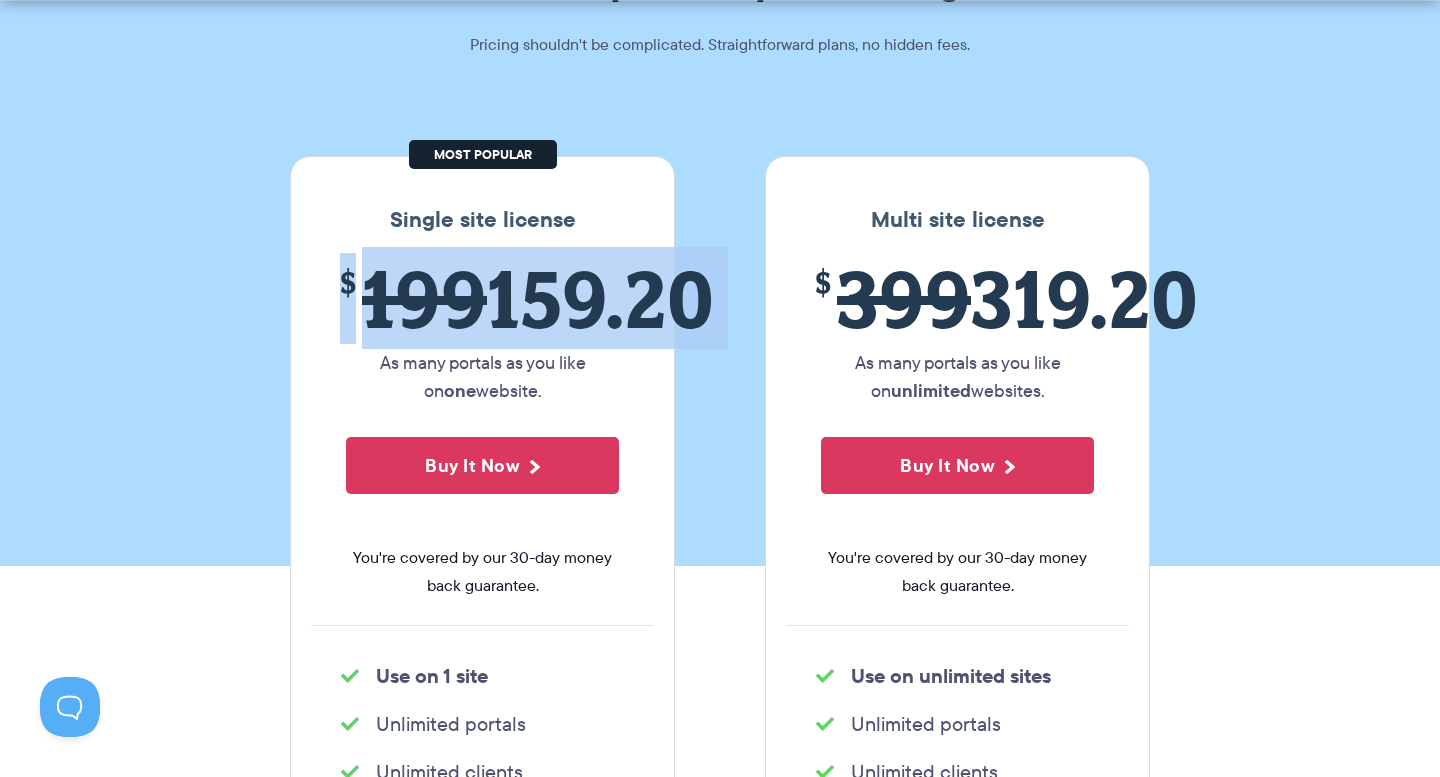 click on "$ 199  159.20" at bounding box center [482, 298] 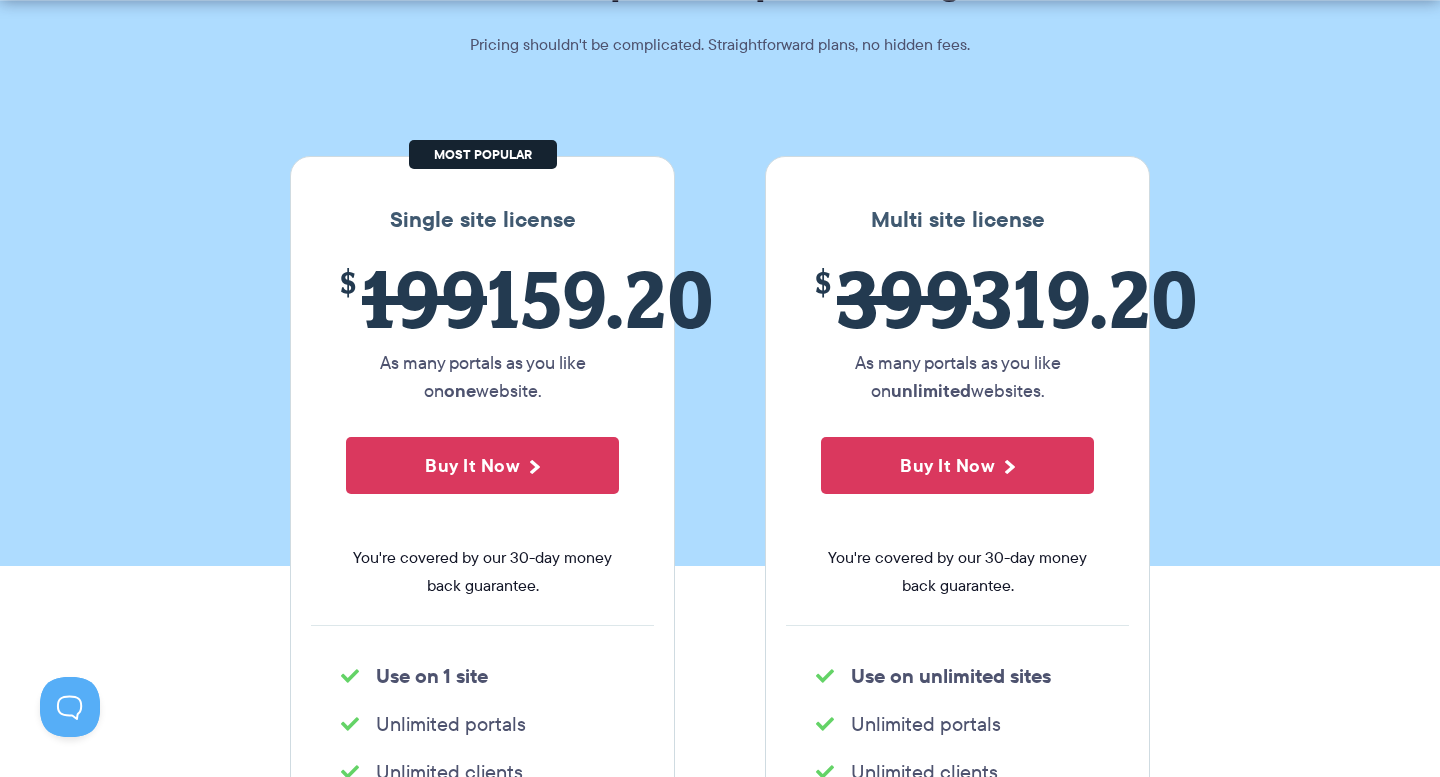 click on "Our Super Simple Pricing   Pricing shouldn't be complicated. Straightforward plans, no hidden fees." at bounding box center (720, 182) 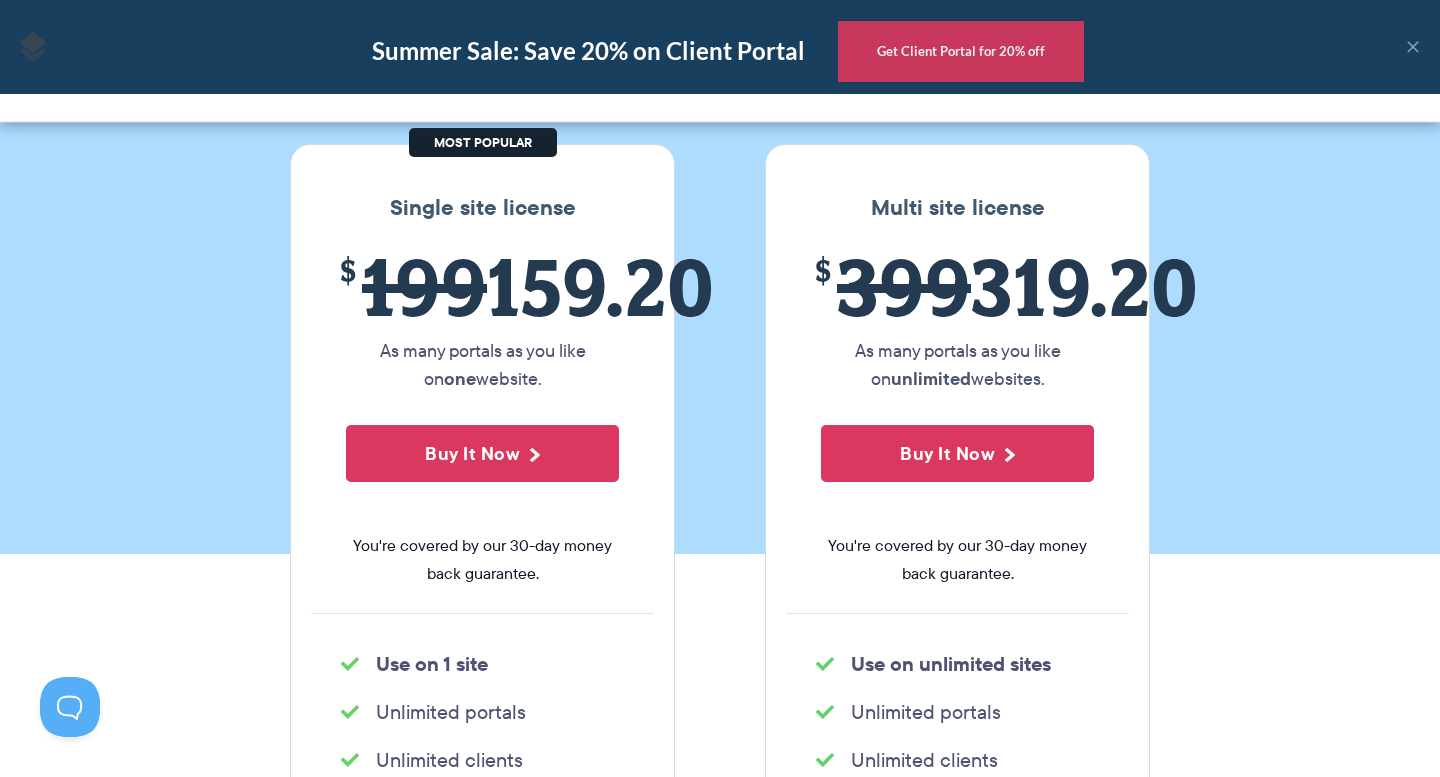 scroll, scrollTop: 106, scrollLeft: 0, axis: vertical 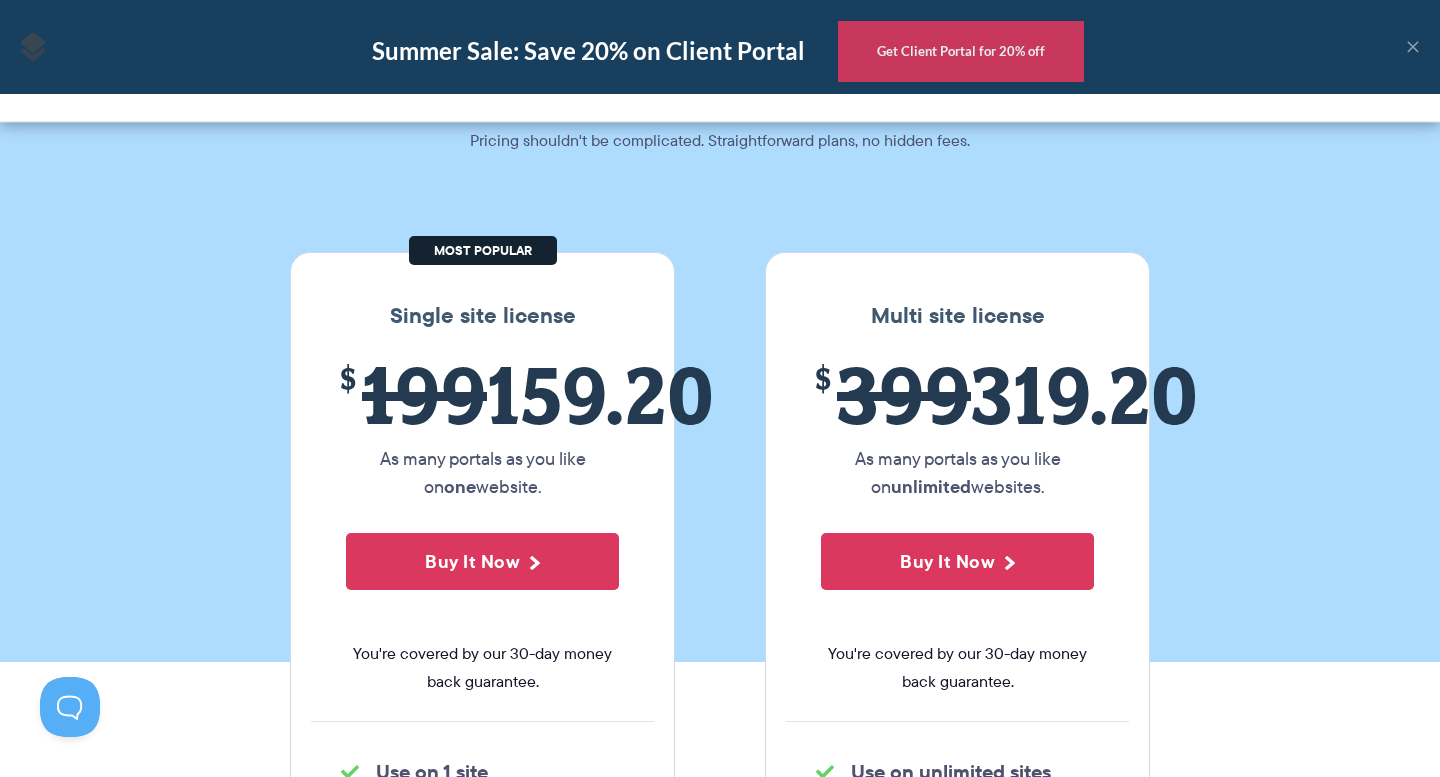 click on "Our Super Simple Pricing   Pricing shouldn't be complicated. Straightforward plans, no hidden fees." at bounding box center (720, 278) 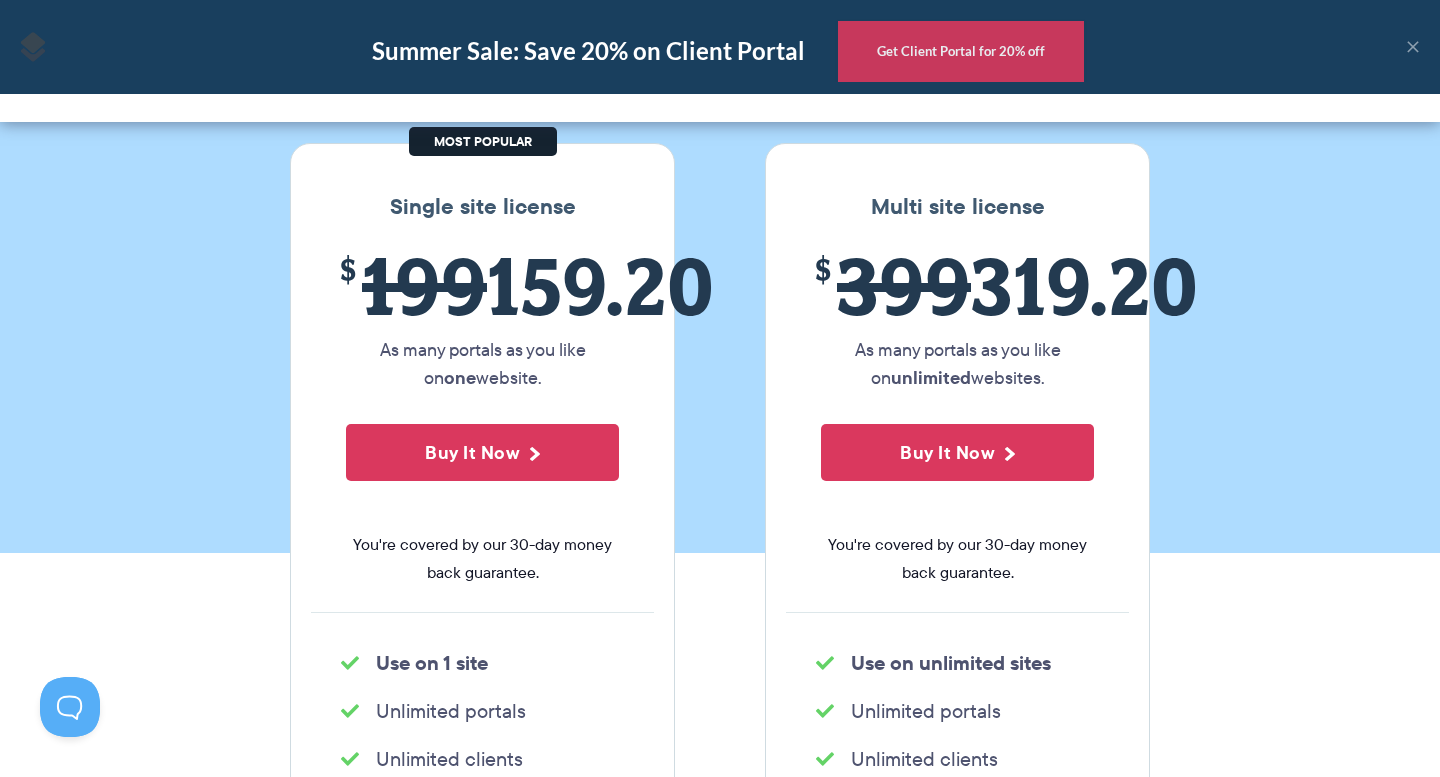 scroll, scrollTop: 201, scrollLeft: 0, axis: vertical 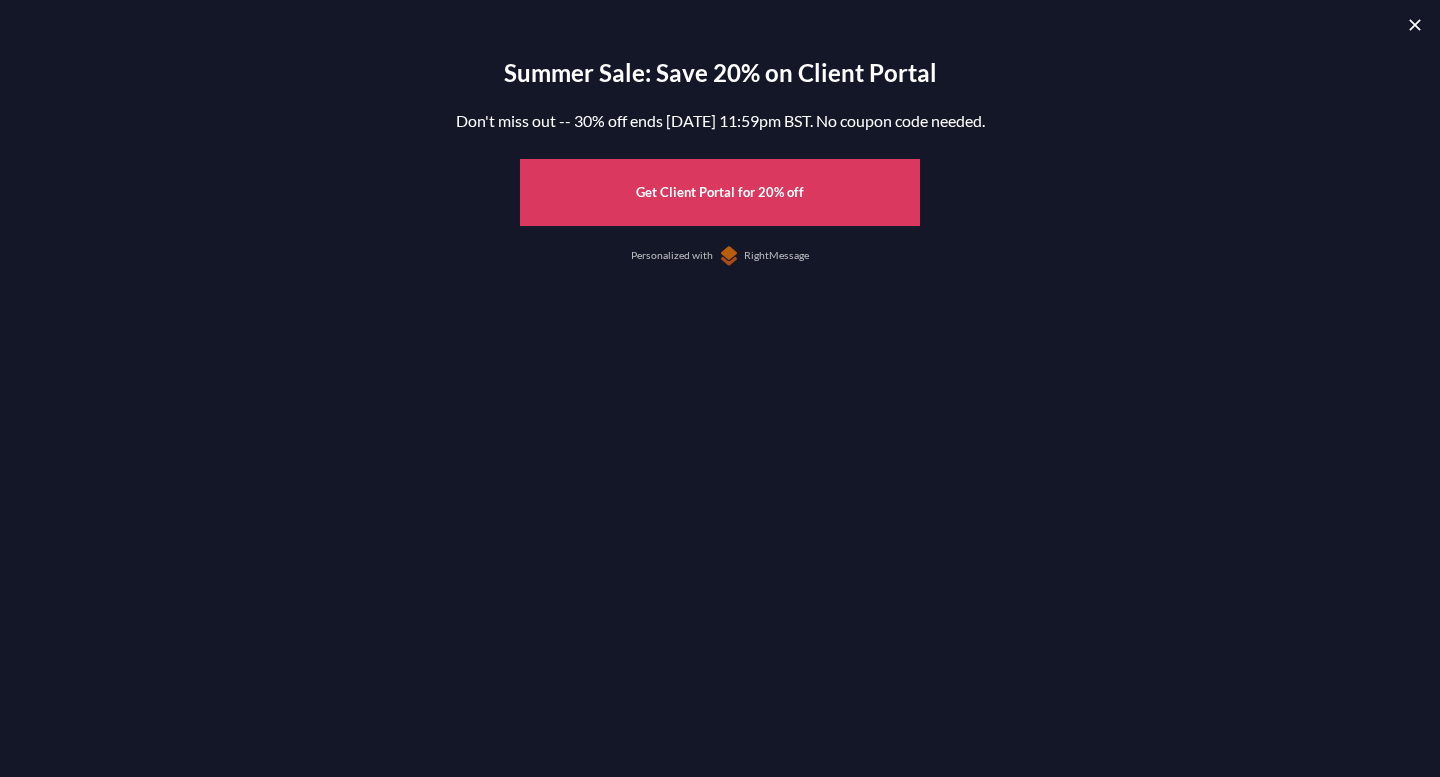 click on "Get Client Portal for 20% off" at bounding box center [720, 192] 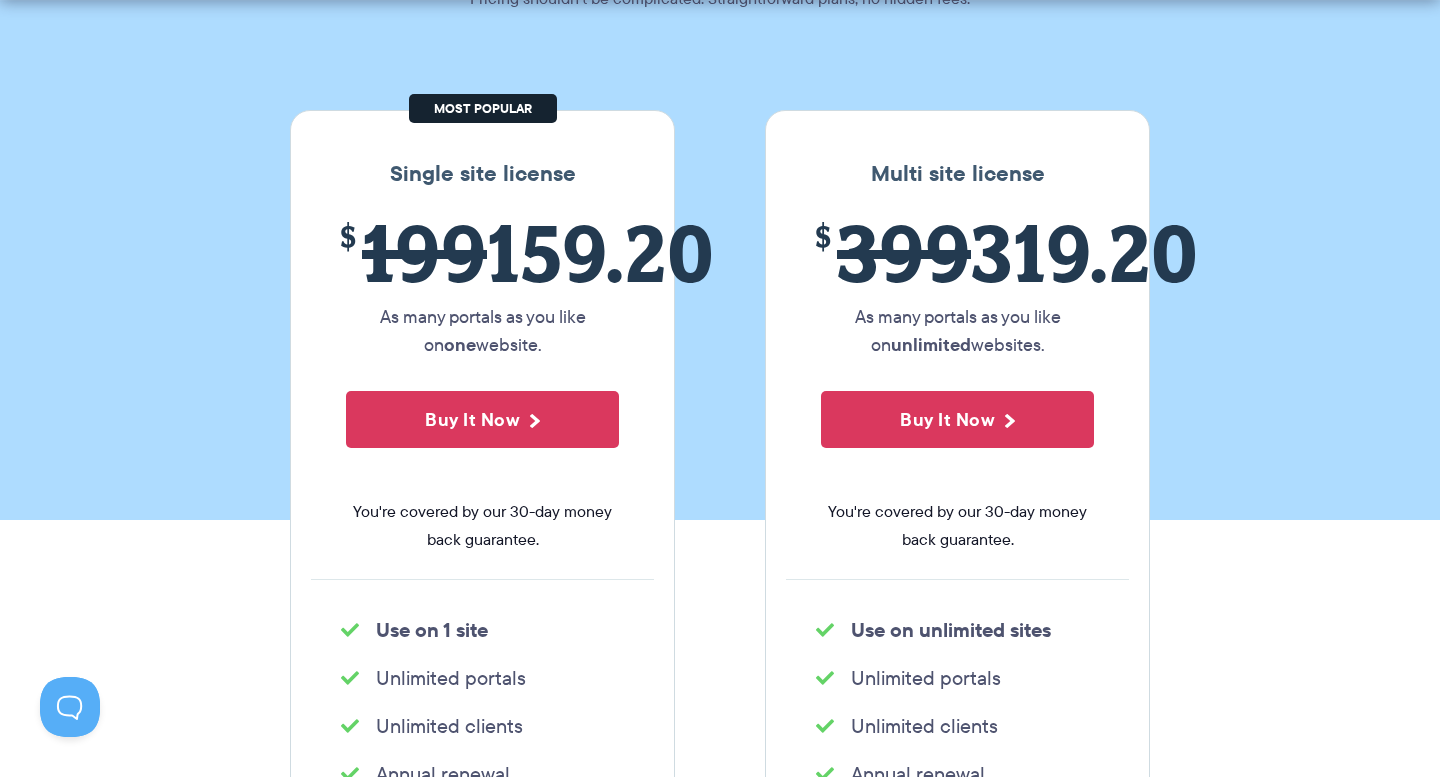 scroll, scrollTop: 249, scrollLeft: 0, axis: vertical 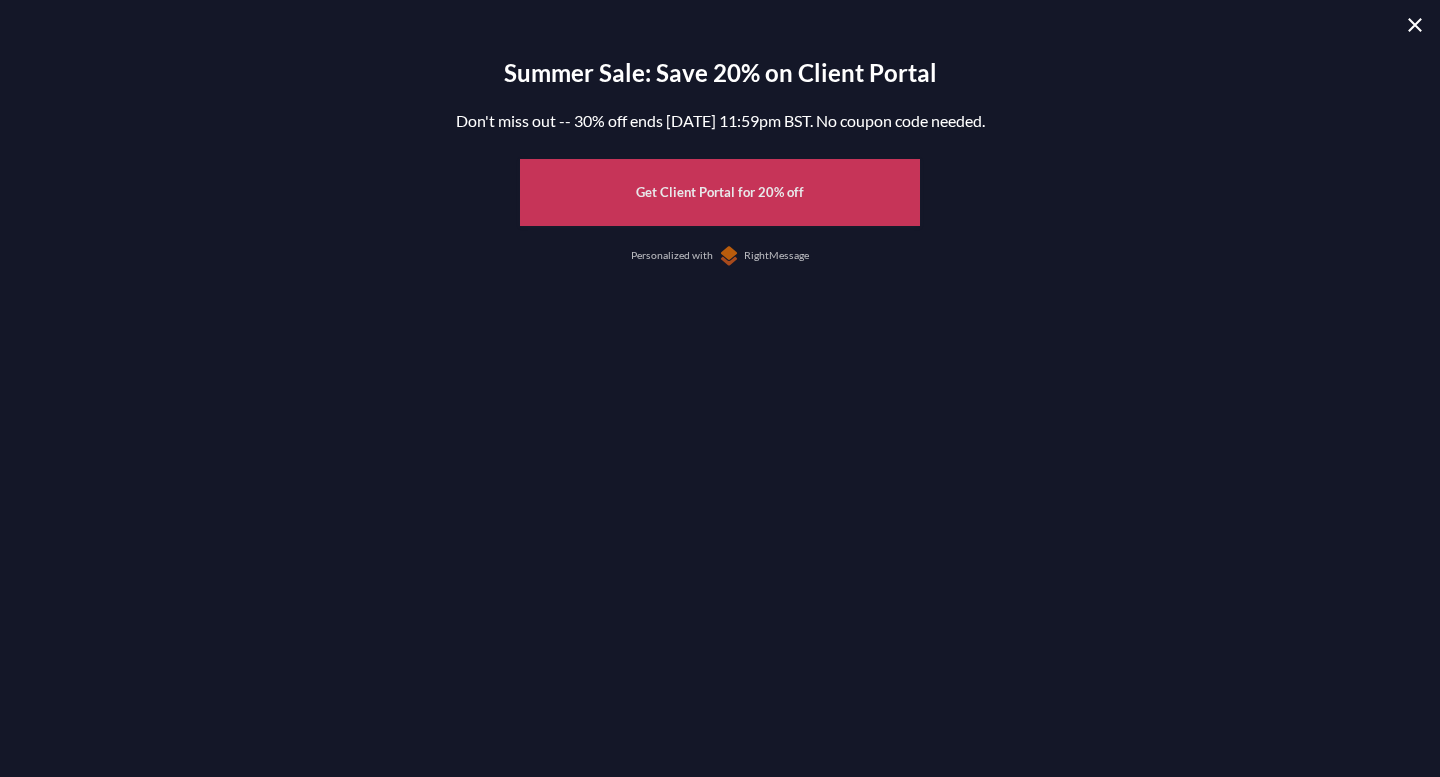 click at bounding box center [1415, 25] 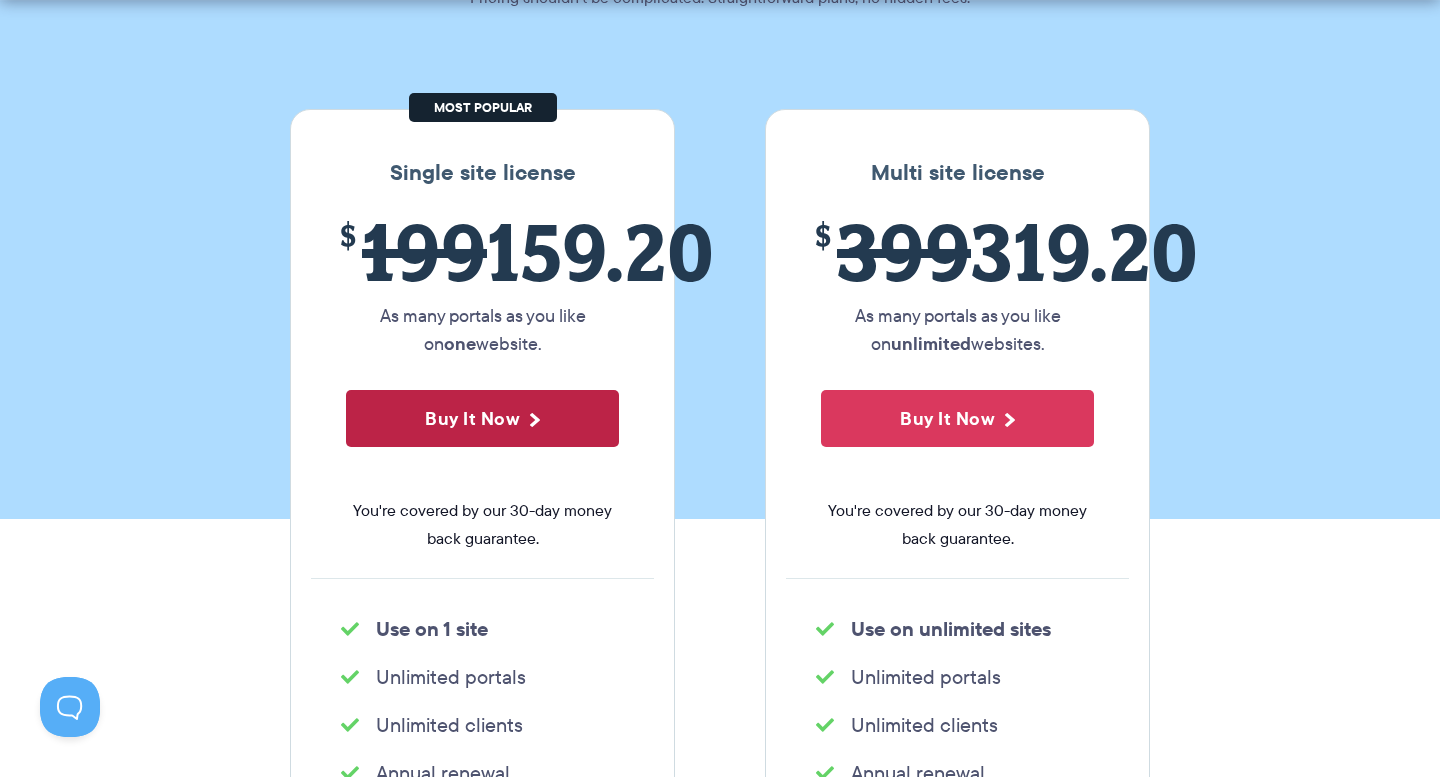 click on "Buy It Now" at bounding box center [482, 418] 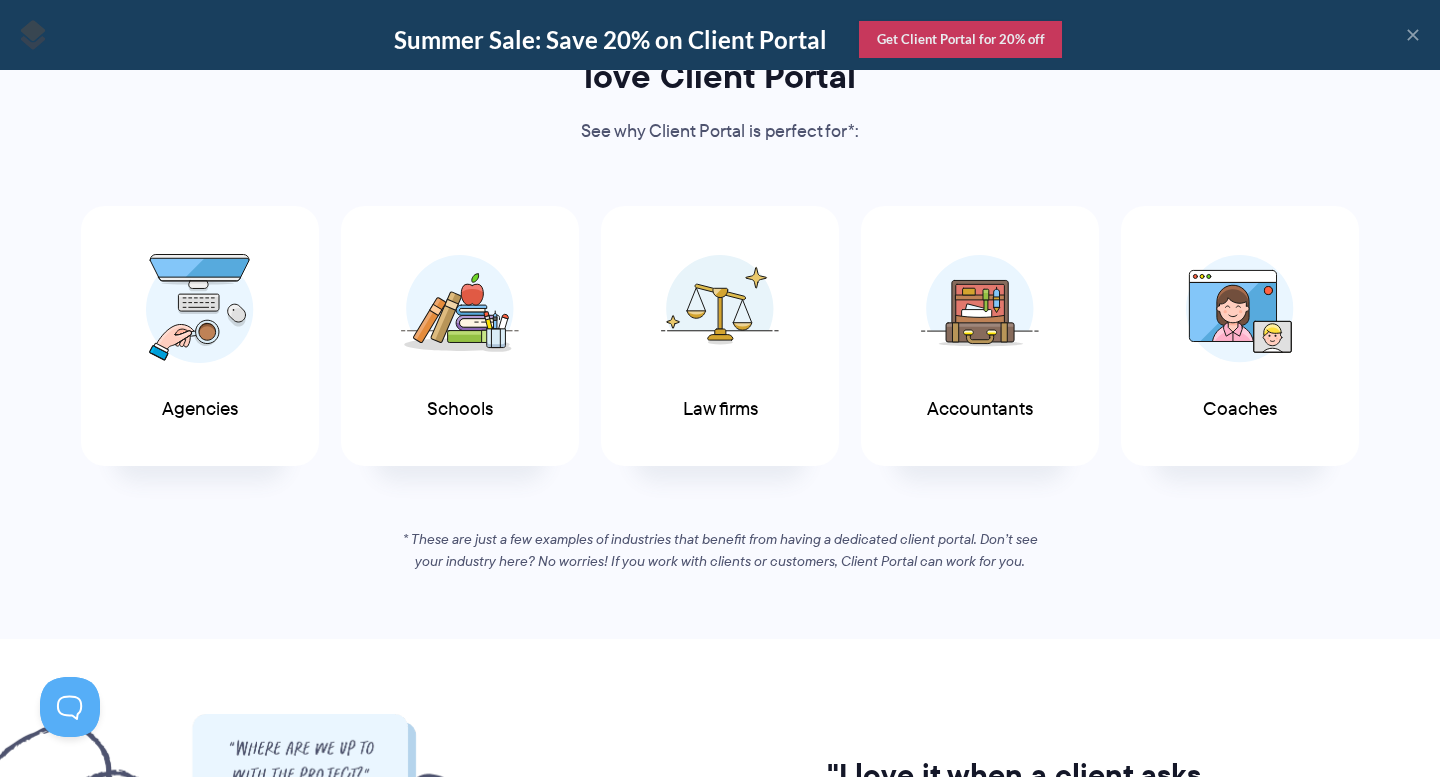 scroll, scrollTop: 0, scrollLeft: 0, axis: both 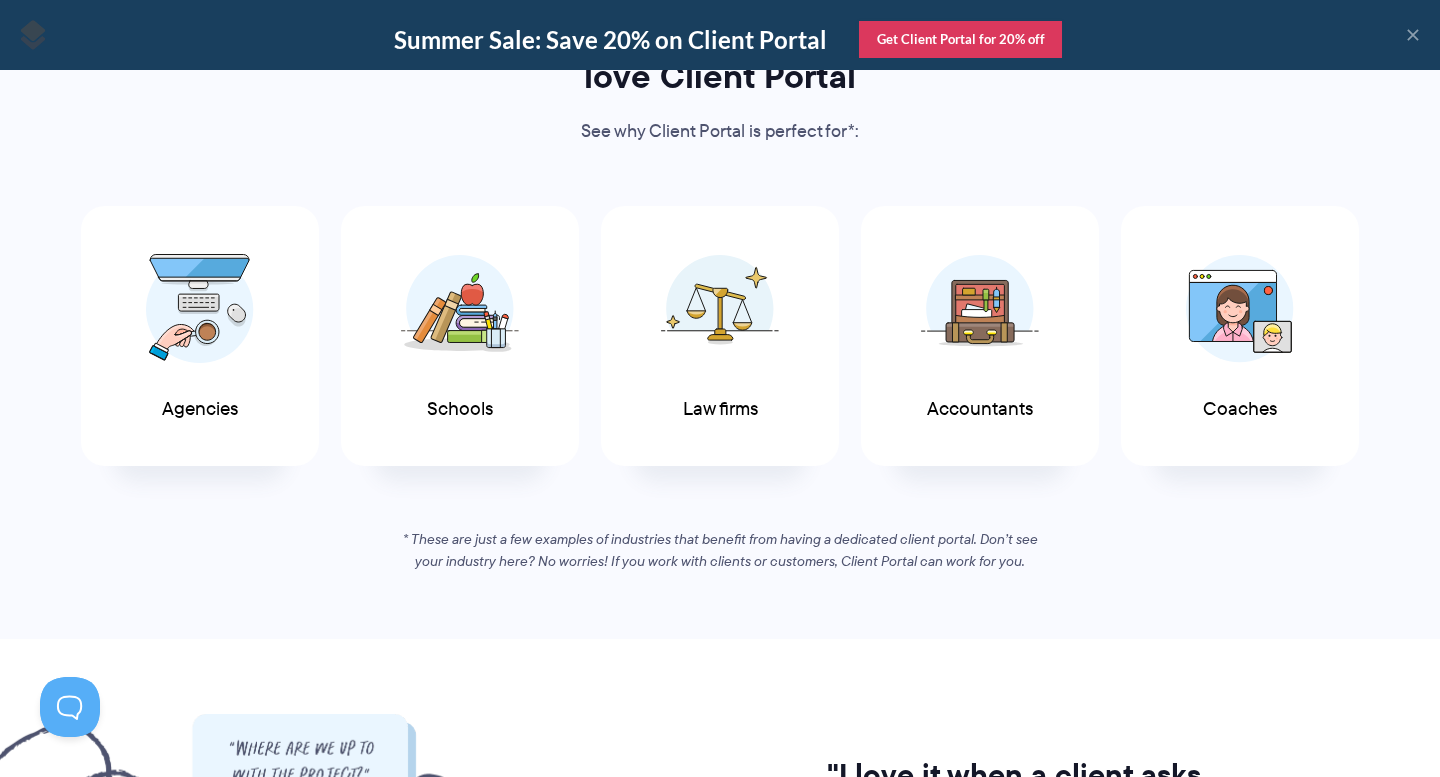 click on "Get Client Portal for 20% off" at bounding box center (961, 39) 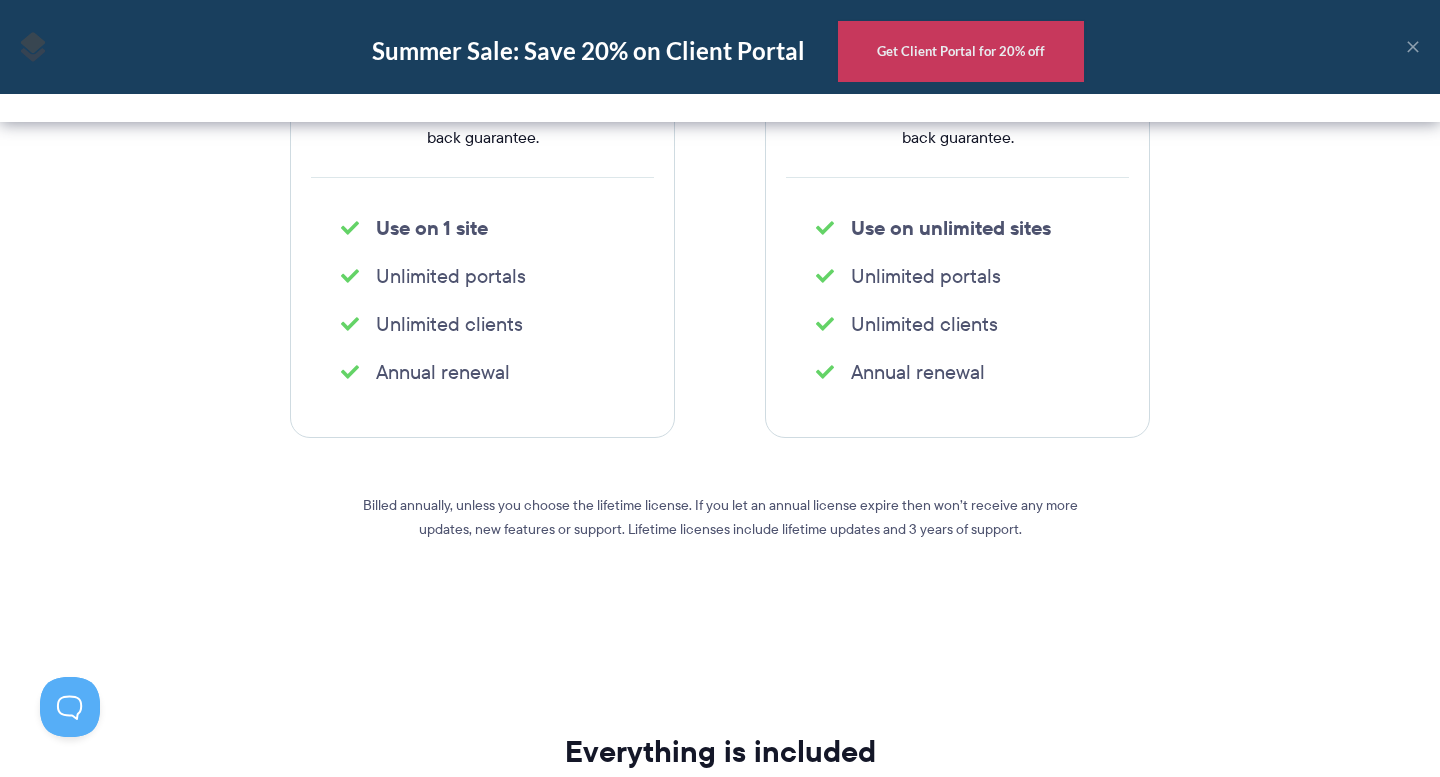 scroll, scrollTop: 647, scrollLeft: 0, axis: vertical 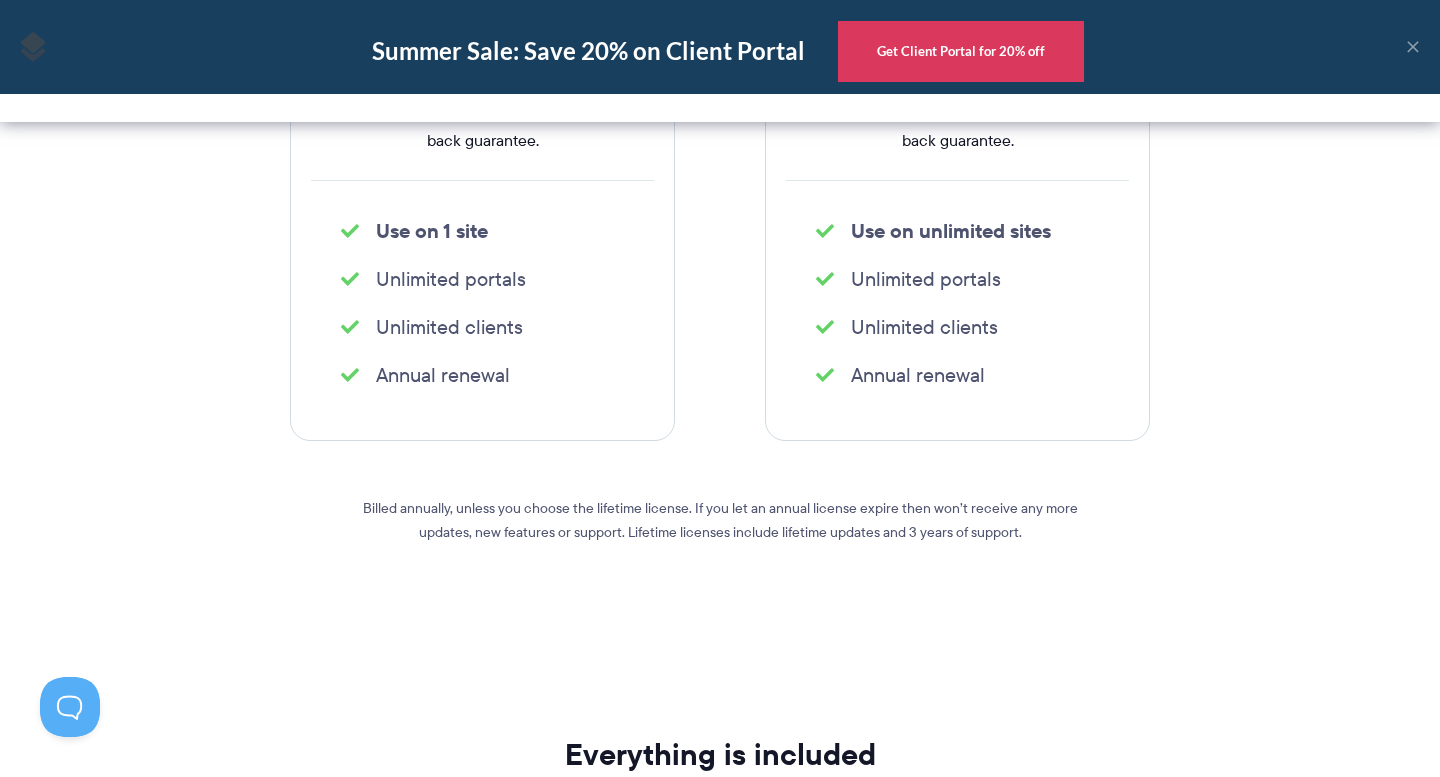 click on "Get Client Portal for 20% off" at bounding box center (961, 51) 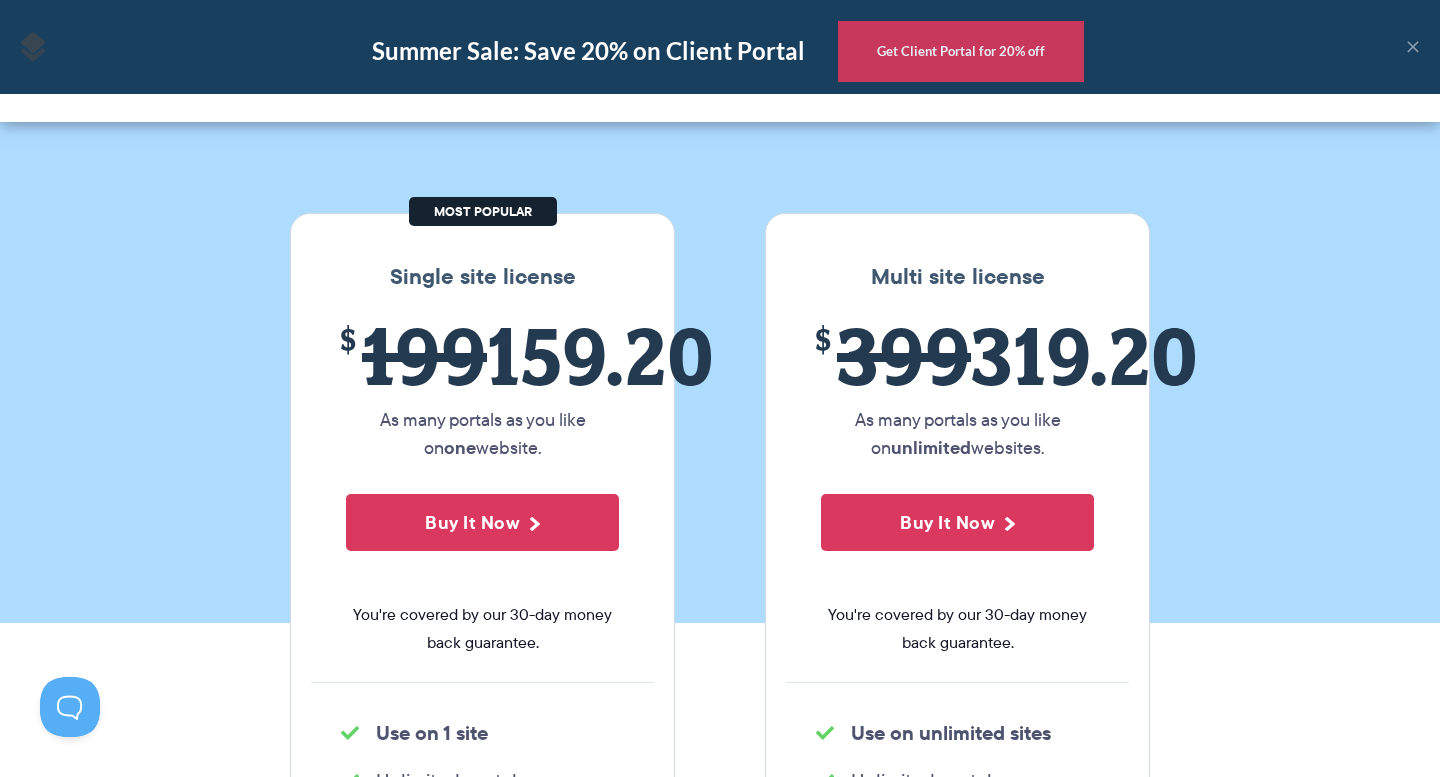 scroll, scrollTop: 143, scrollLeft: 0, axis: vertical 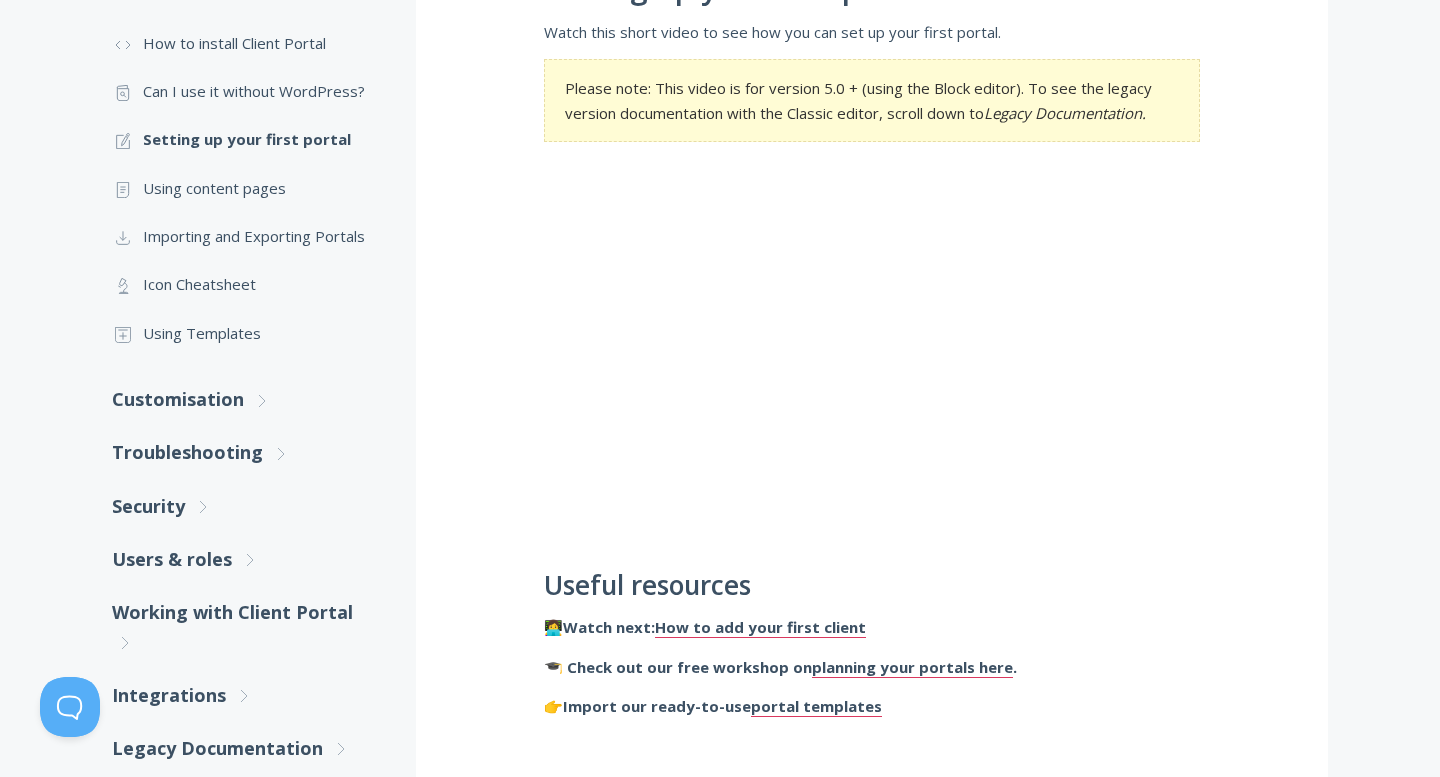 click on "Setting up your first portal   Watch this short video to see how you can set up your first portal.   Please note: This video is for version 5.0 + (using the Block editor). To see the legacy version documentation with the Classic editor, scroll down to  Legacy Documentation.         Useful resources   👩‍💻  Watch next:  How to add your first client    🎓 Check out our free workshop on  planning your portals here .   👉  Import our ready-to-use  portal templates       Legacy Documentation (Classic Editor)     The first thing you need to do is go to Client Portal, All Projects and click 'Add New'.   Start by entering a title.   You have an opportunity to use a template (we'll cover this later).         Custom Branding   You can change the branding colors here, or if you did this in Client Portal Settings, those settings will appear in this project. But maybe you want to use your clients logo and colors, so you can adjust that here.     Project Information         Call to Action" at bounding box center [872, 3064] 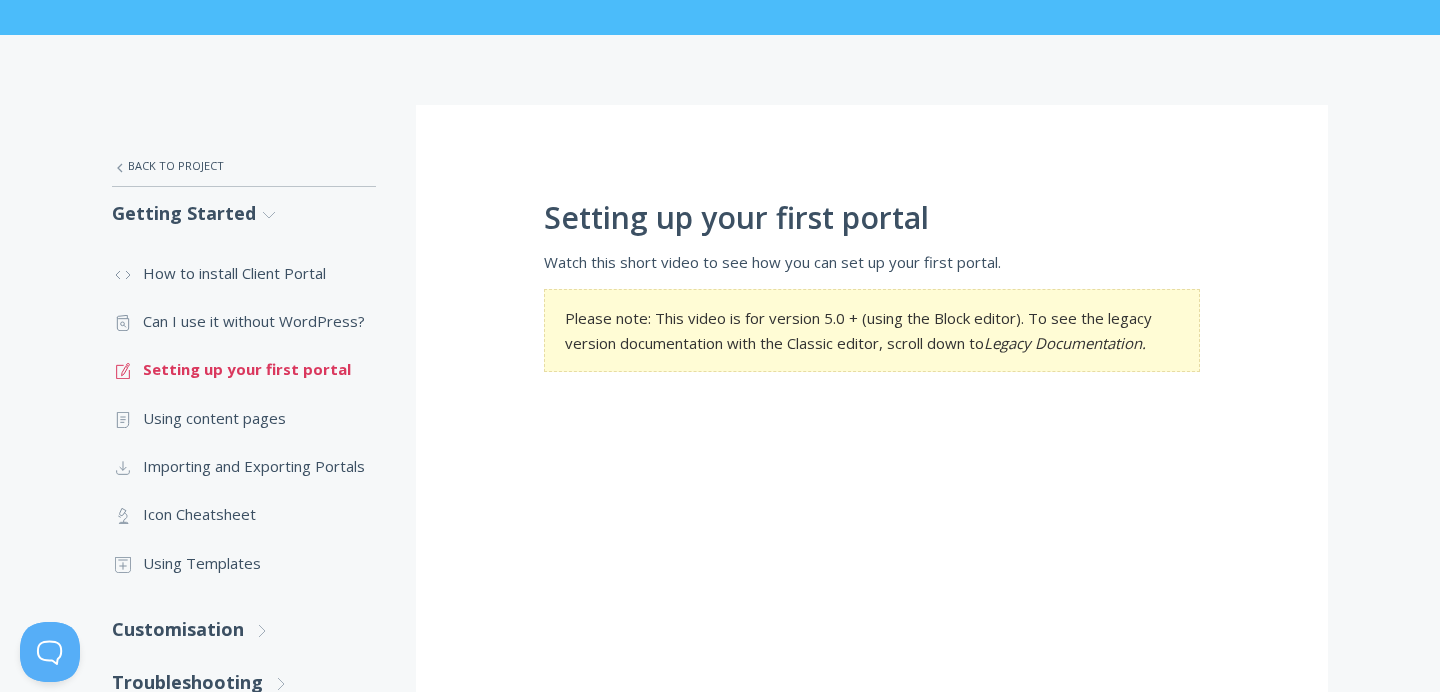 scroll, scrollTop: 192, scrollLeft: 0, axis: vertical 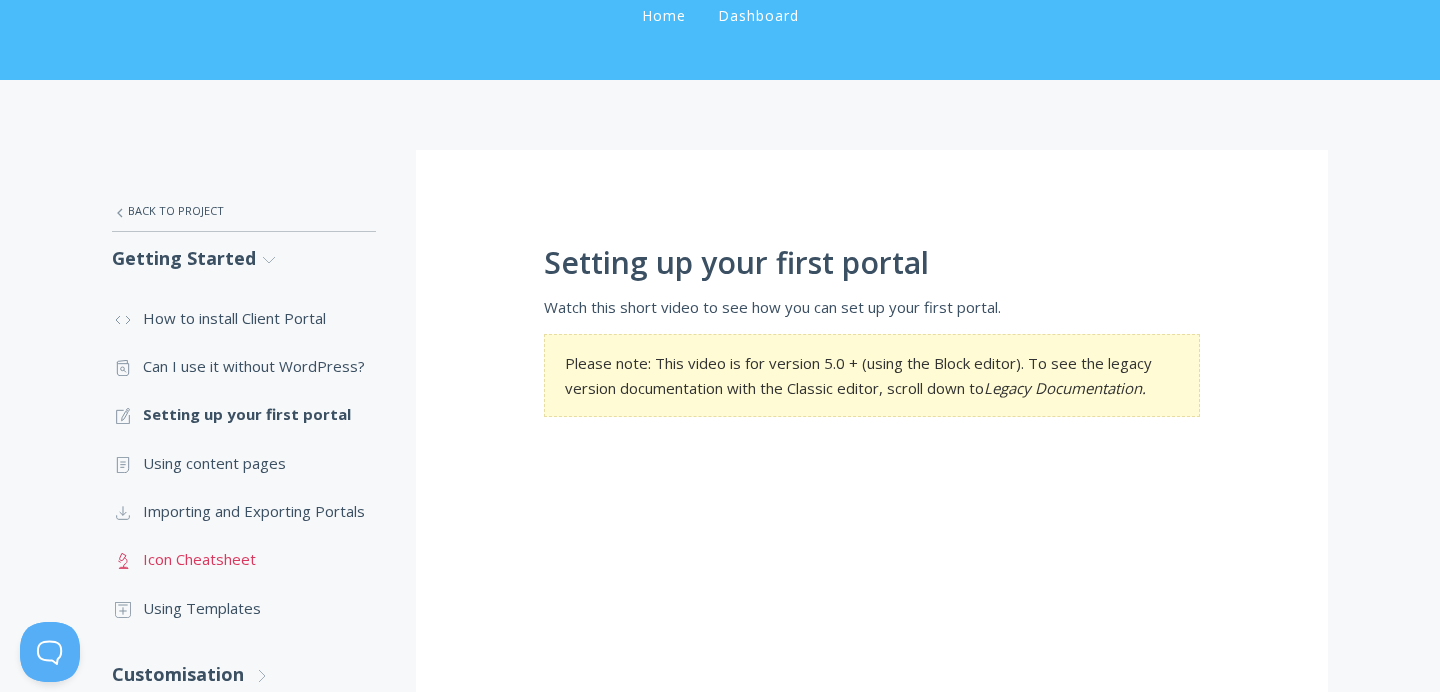click on ".st0{fill:none;stroke:#000000;stroke-width:2;stroke-miterlimit:10;}
Untitled-25                  Icon Cheatsheet" at bounding box center (244, 559) 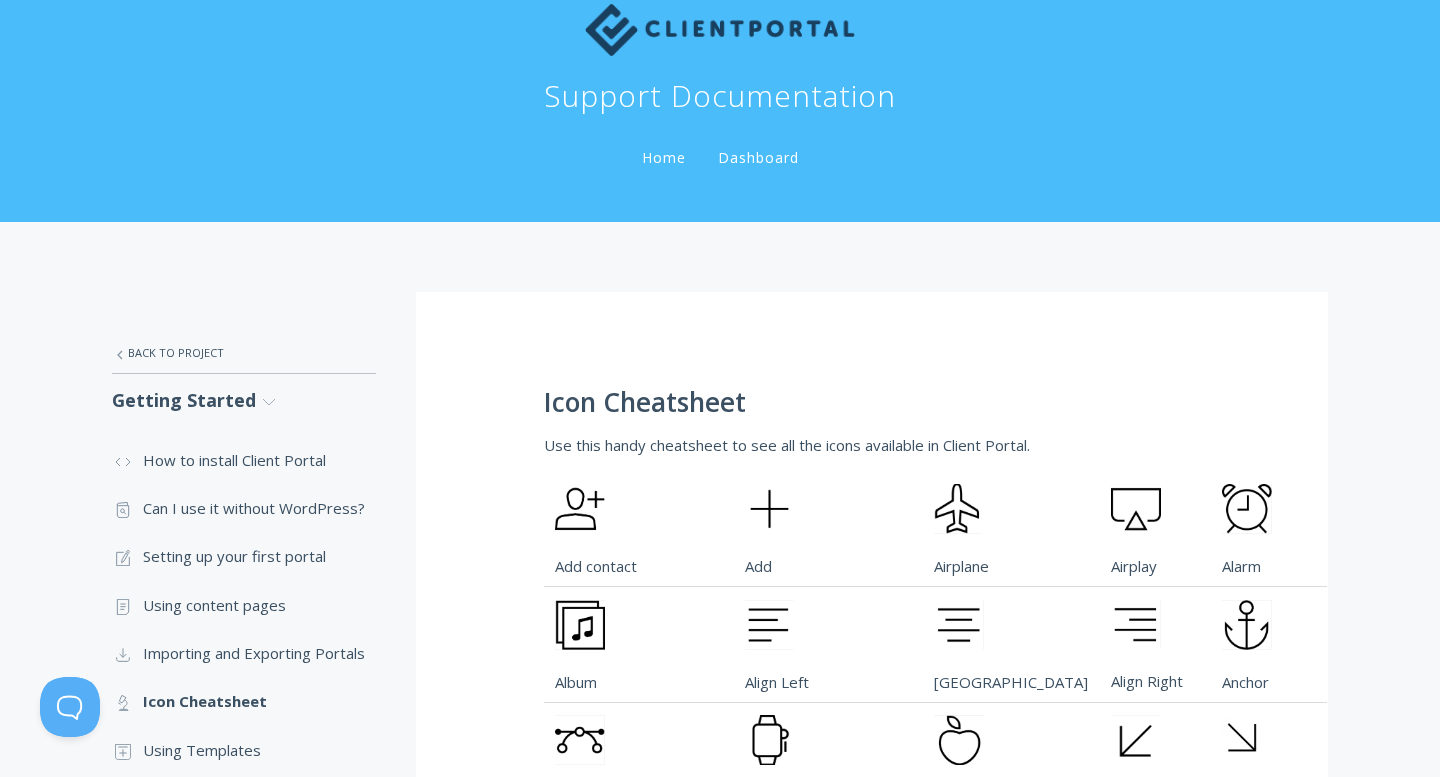 scroll, scrollTop: 51, scrollLeft: 0, axis: vertical 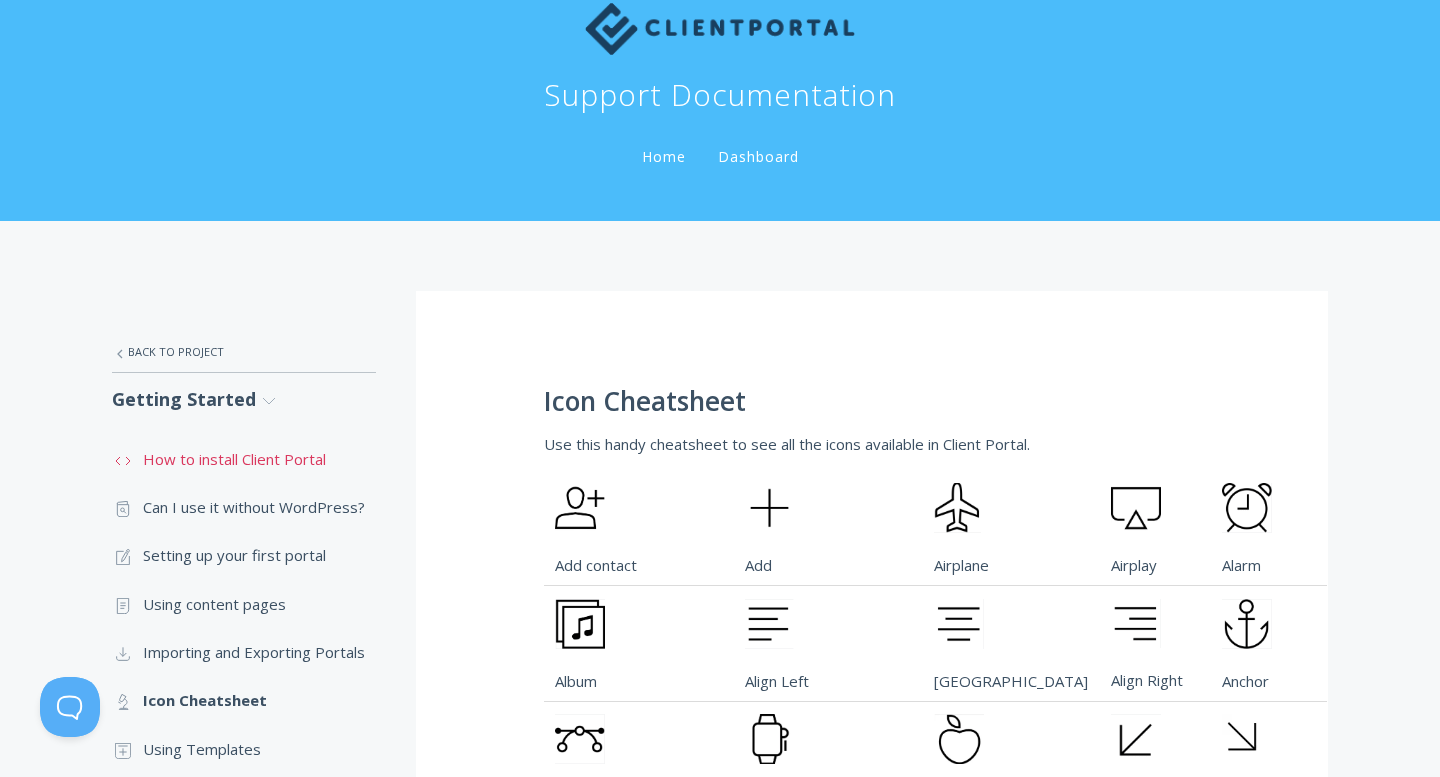 click on ".st0{fill:none;stroke:#000000;stroke-width:2;stroke-miterlimit:10;}
Untitled-16              How to install Client Portal" at bounding box center (244, 459) 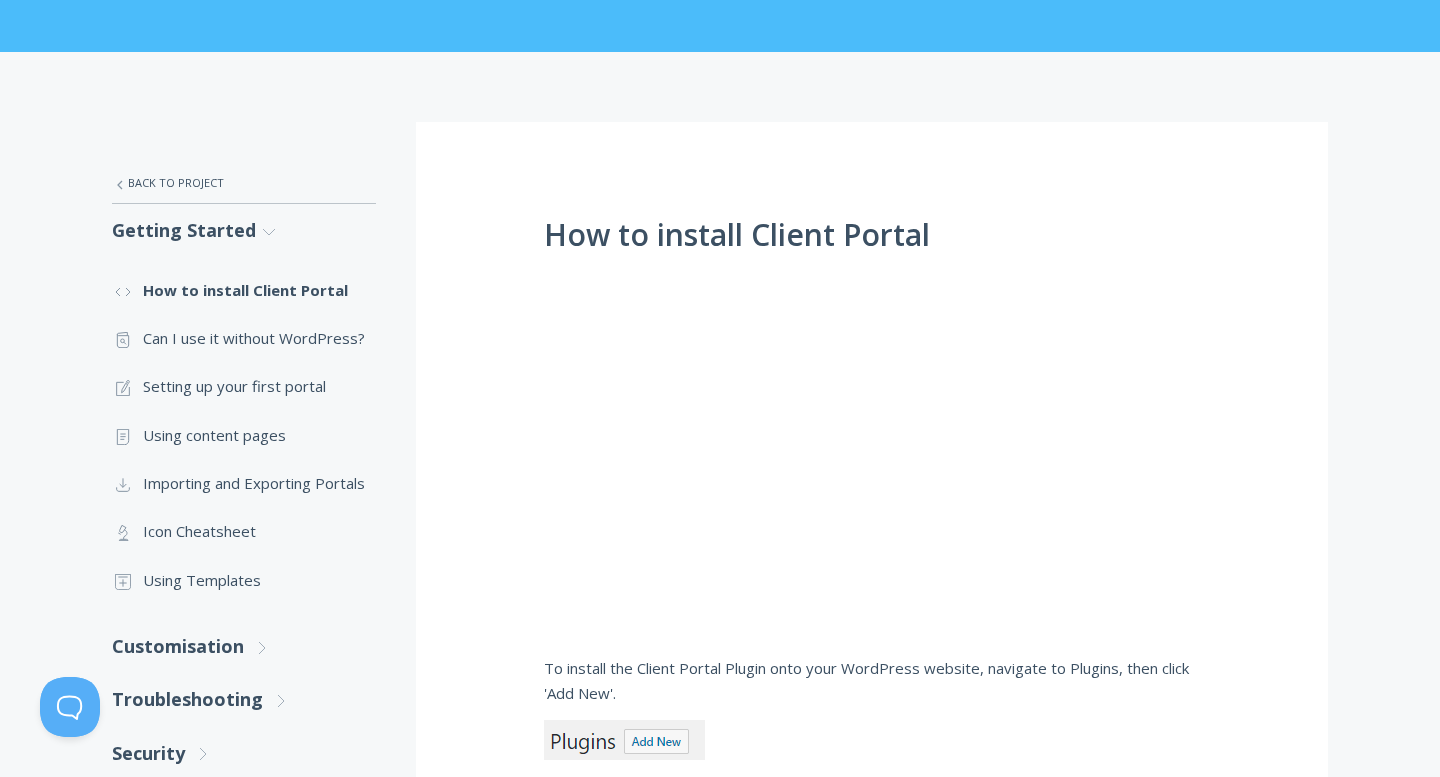 scroll, scrollTop: 222, scrollLeft: 0, axis: vertical 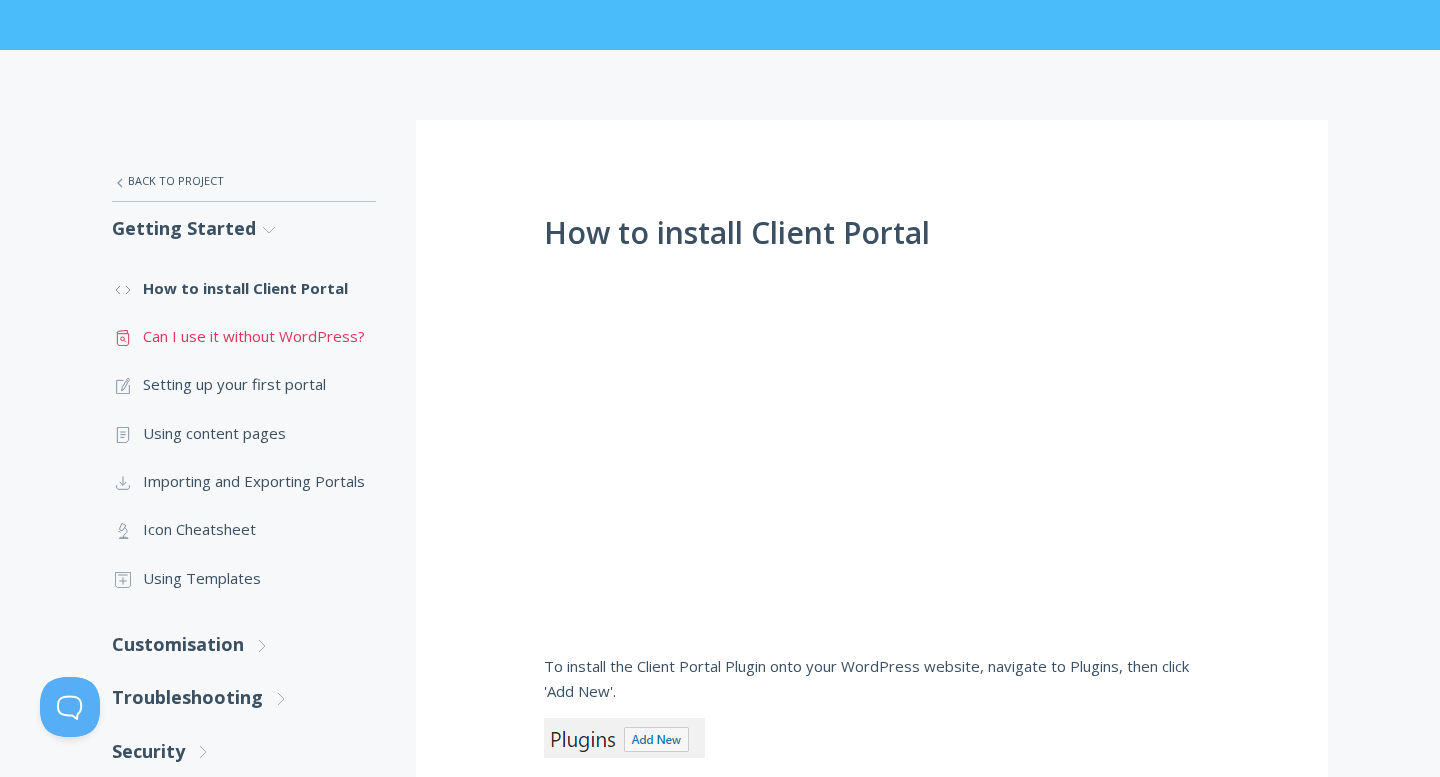 click on ".st0{fill:none;stroke:#000000;stroke-width:2;stroke-miterlimit:10;}
Untitled-13                    Can I use it without WordPress?" at bounding box center [244, 336] 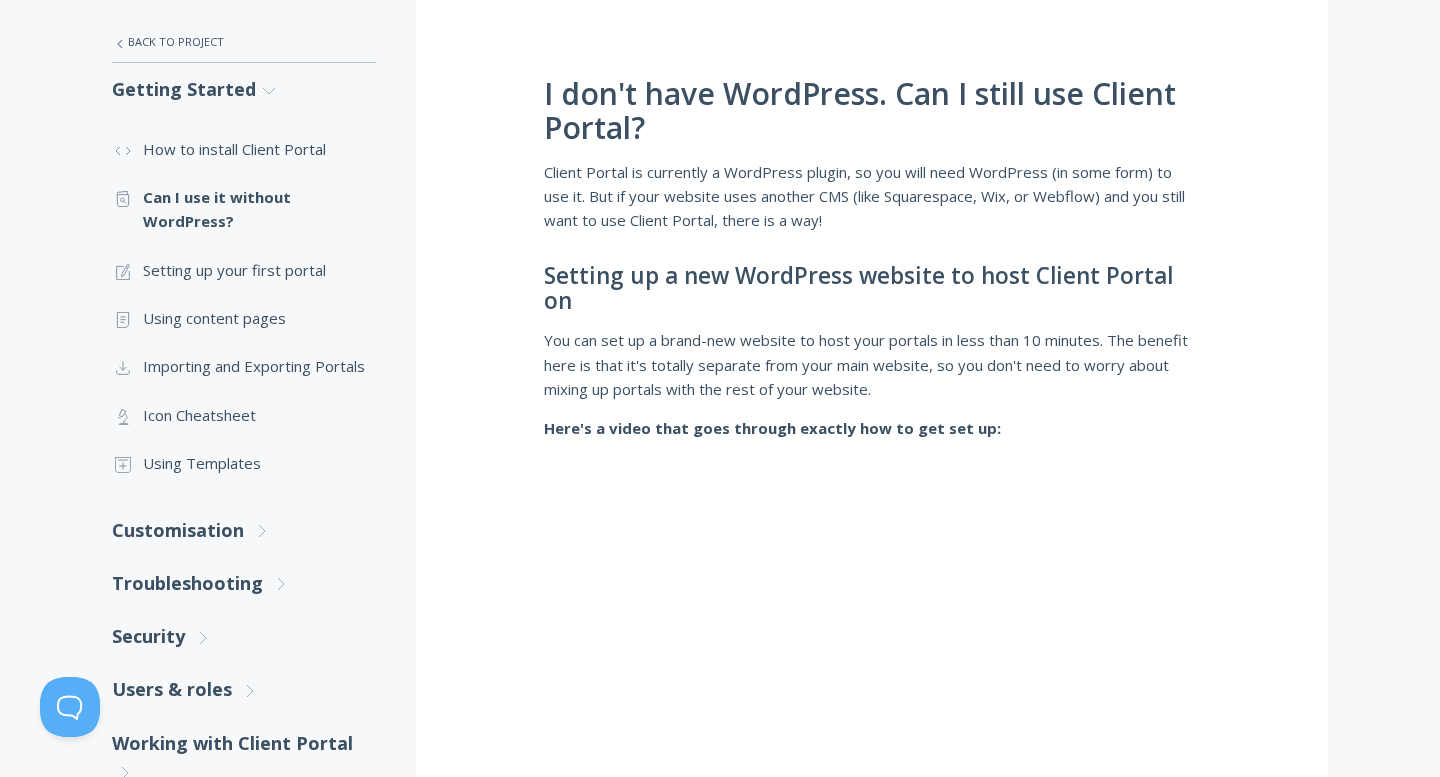 scroll, scrollTop: 339, scrollLeft: 0, axis: vertical 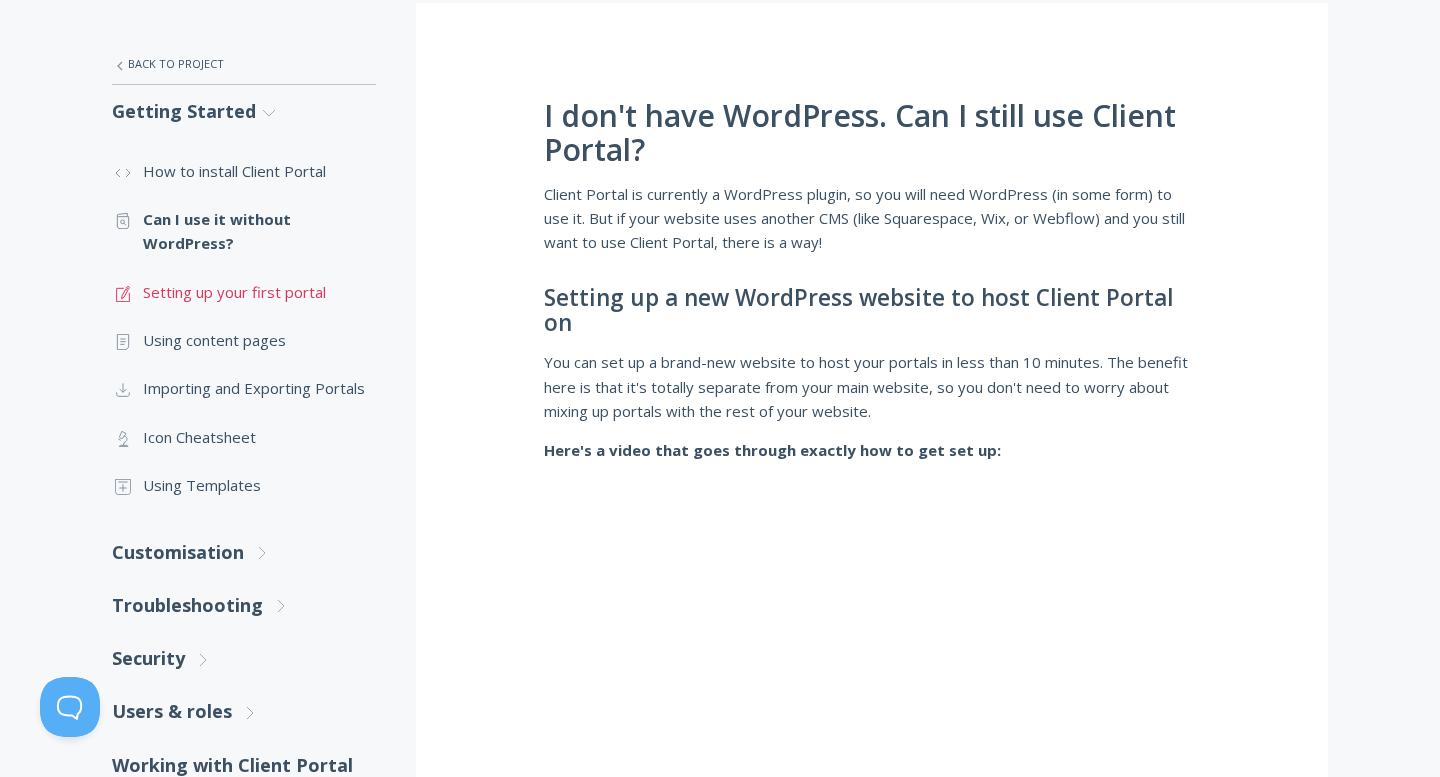 click on ".st0{fill:none;stroke:#000000;stroke-width:2;stroke-miterlimit:10;}
1. General                Setting up your first portal" at bounding box center (244, 292) 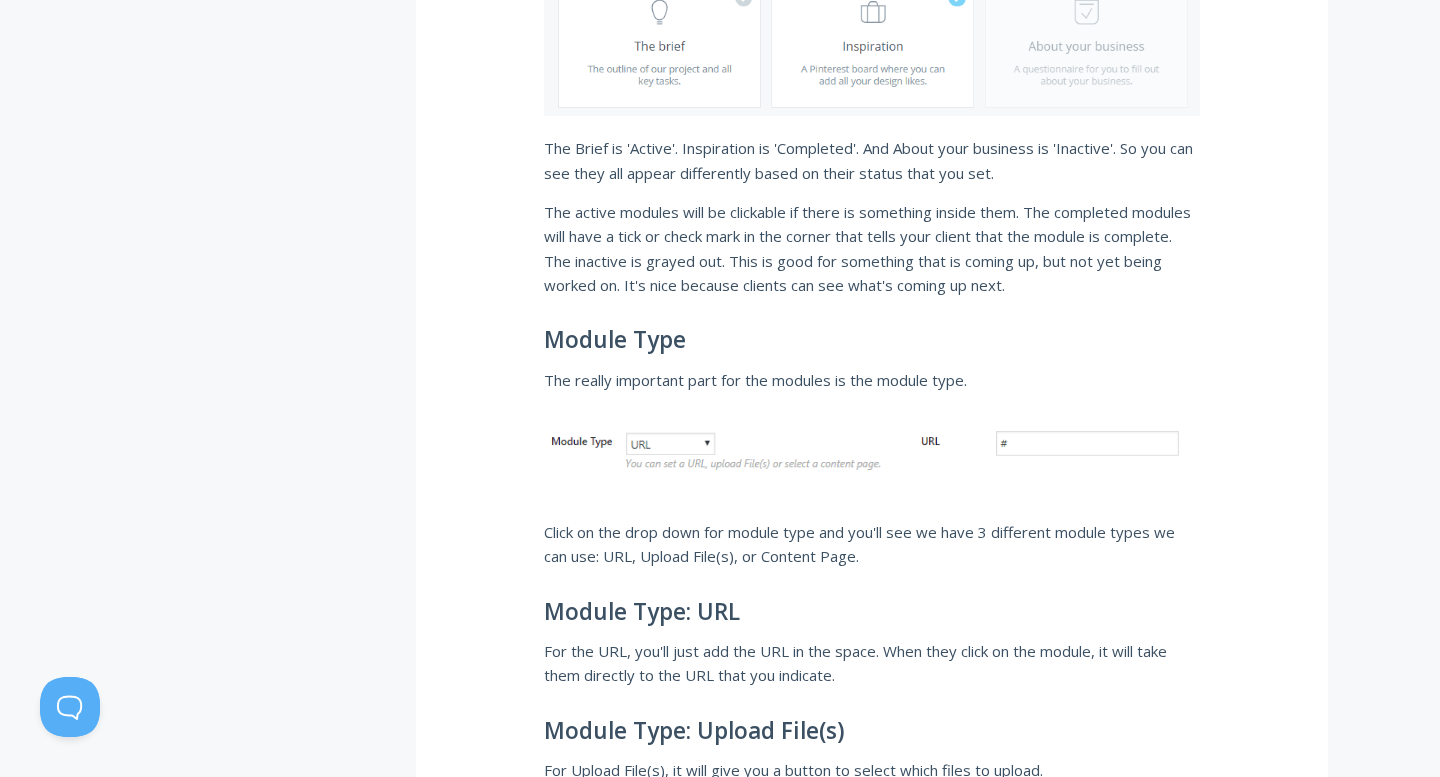 scroll, scrollTop: 4467, scrollLeft: 0, axis: vertical 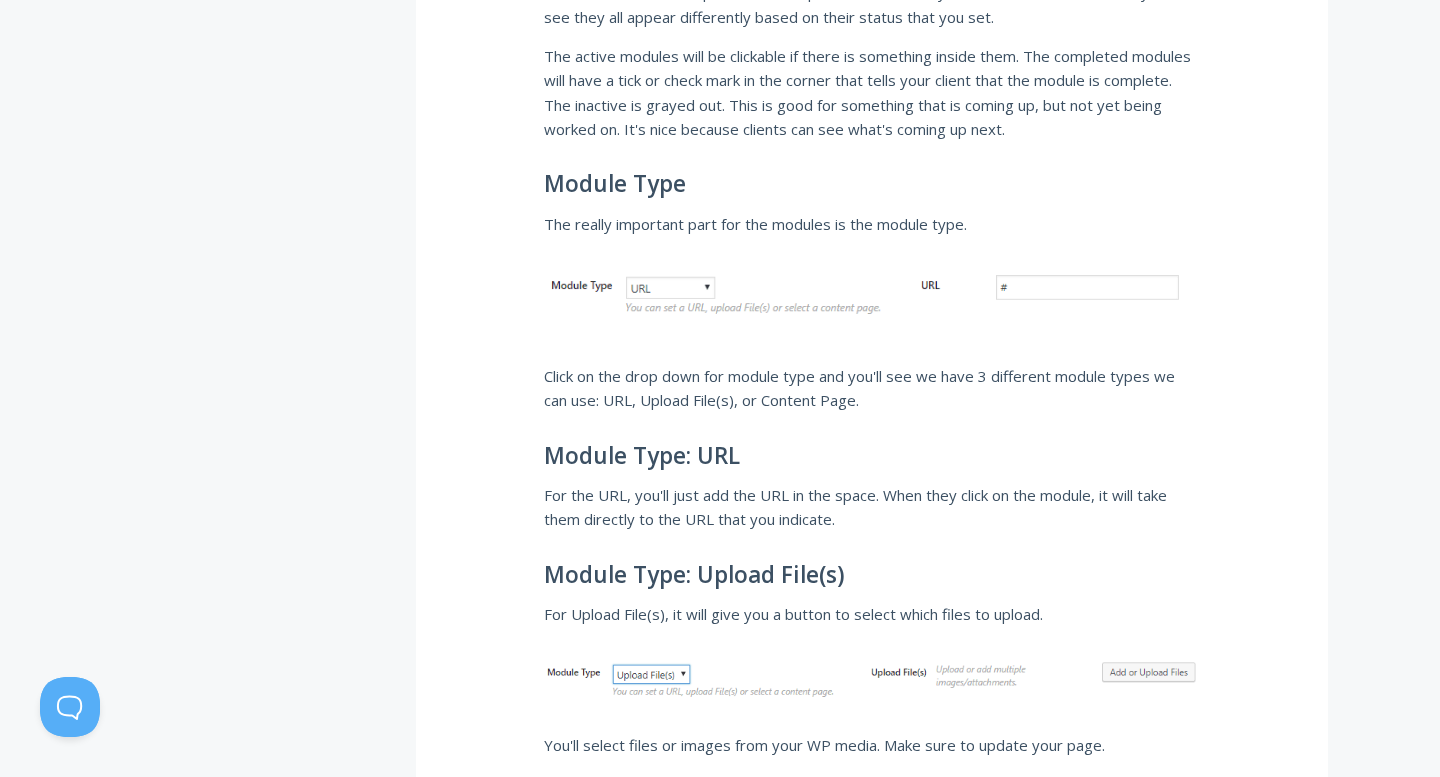 click at bounding box center (872, 297) 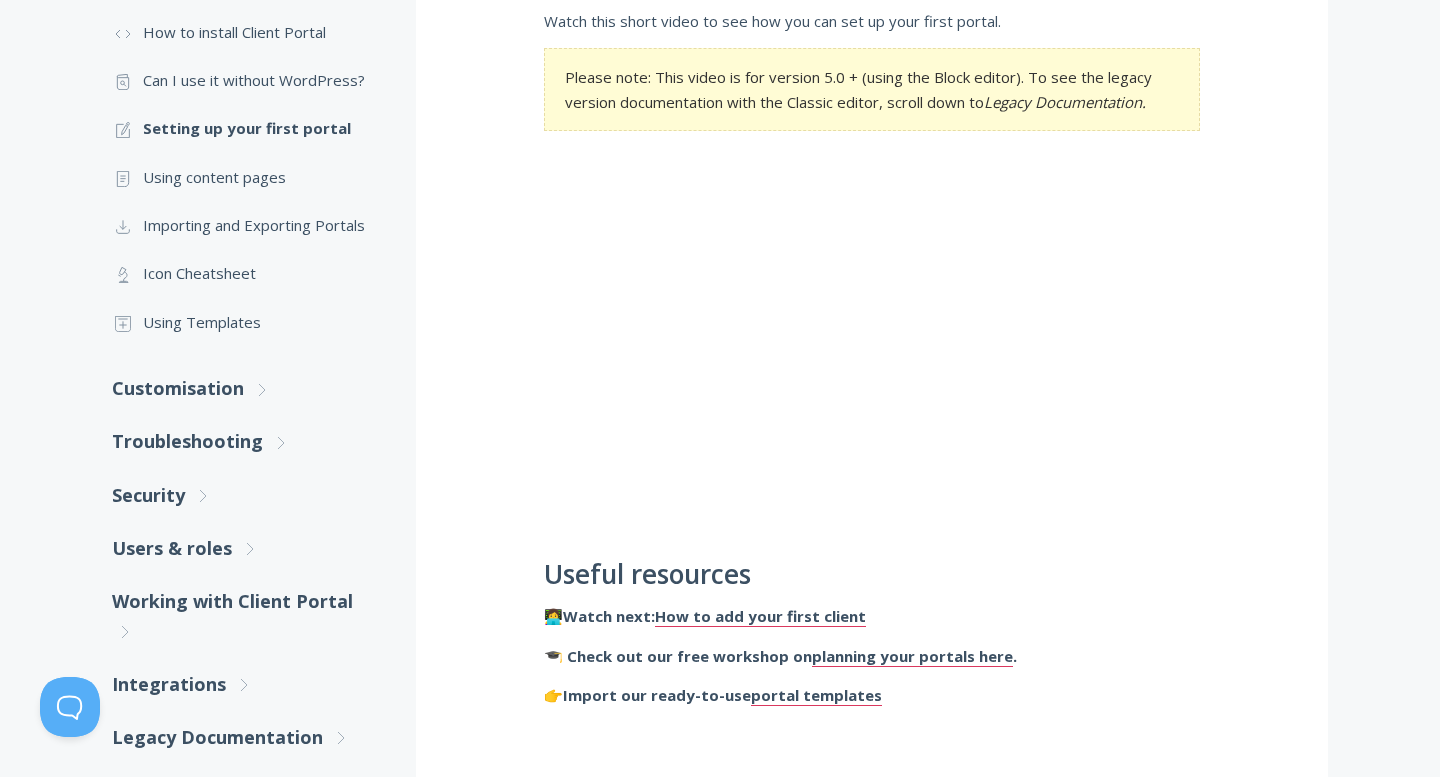 scroll, scrollTop: 507, scrollLeft: 0, axis: vertical 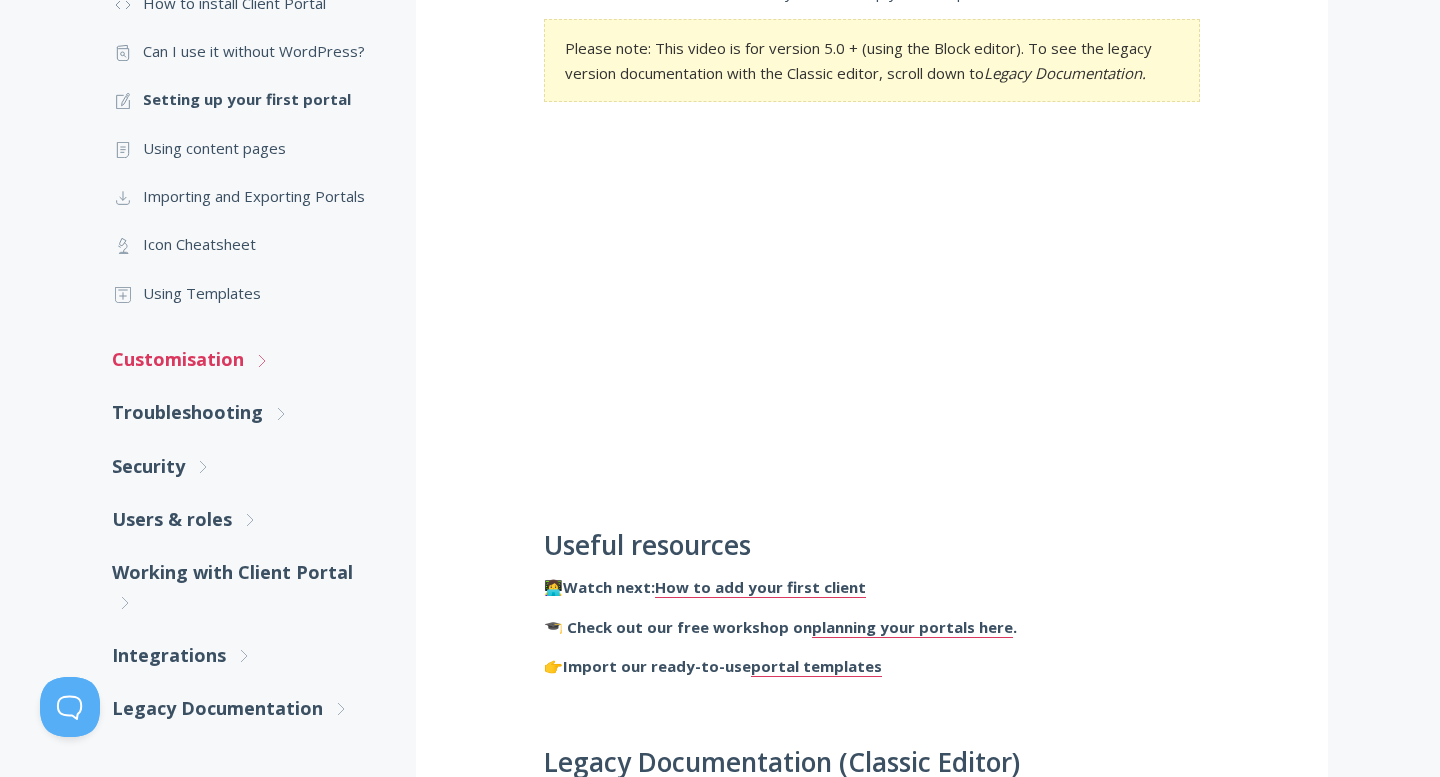click on "Customisation
.st0{fill:none;stroke:#000000;stroke-width:2;stroke-miterlimit:10;}
Untitled-27
.st0{fill:none;stroke:#000000;stroke-width:2;stroke-miterlimit:10;}
Untitled-27" at bounding box center [244, 359] 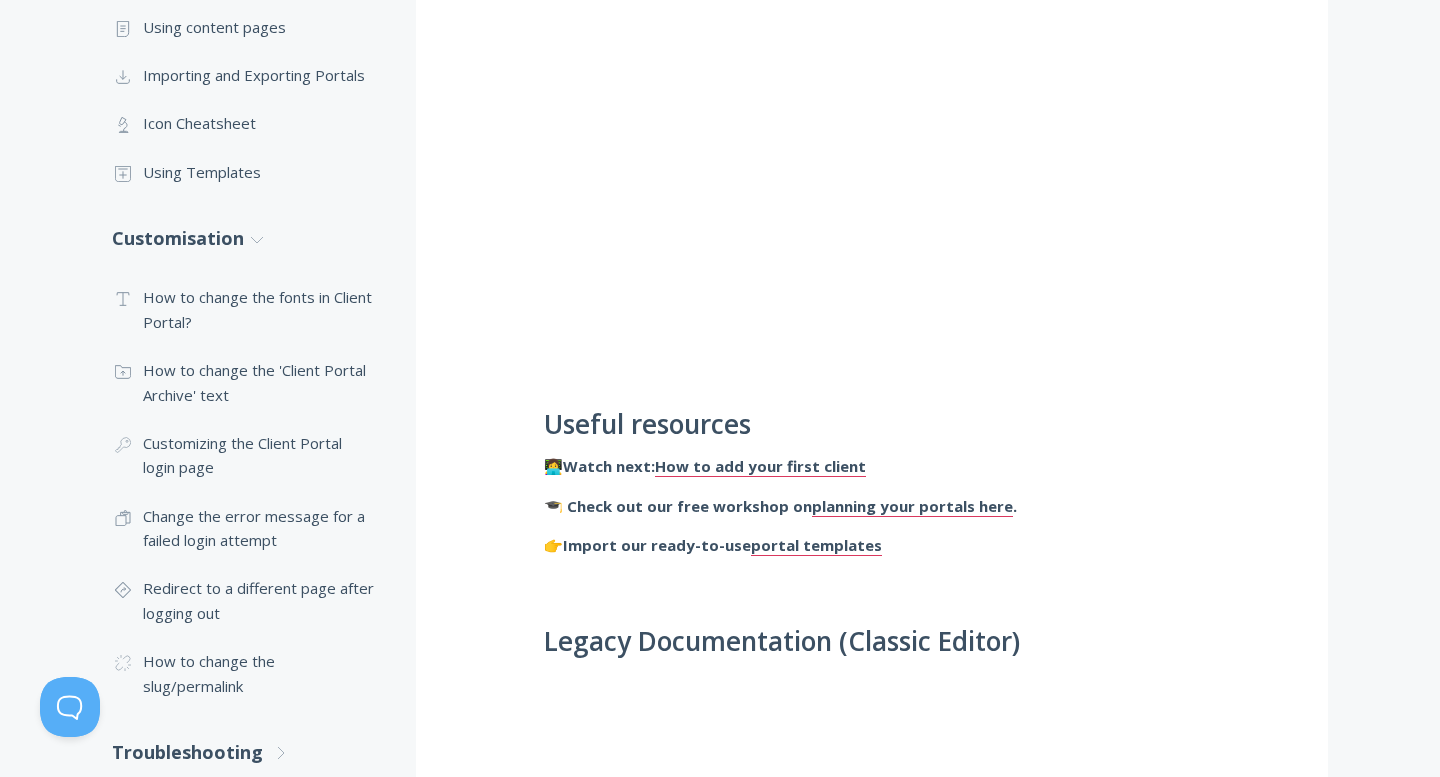 scroll, scrollTop: 691, scrollLeft: 0, axis: vertical 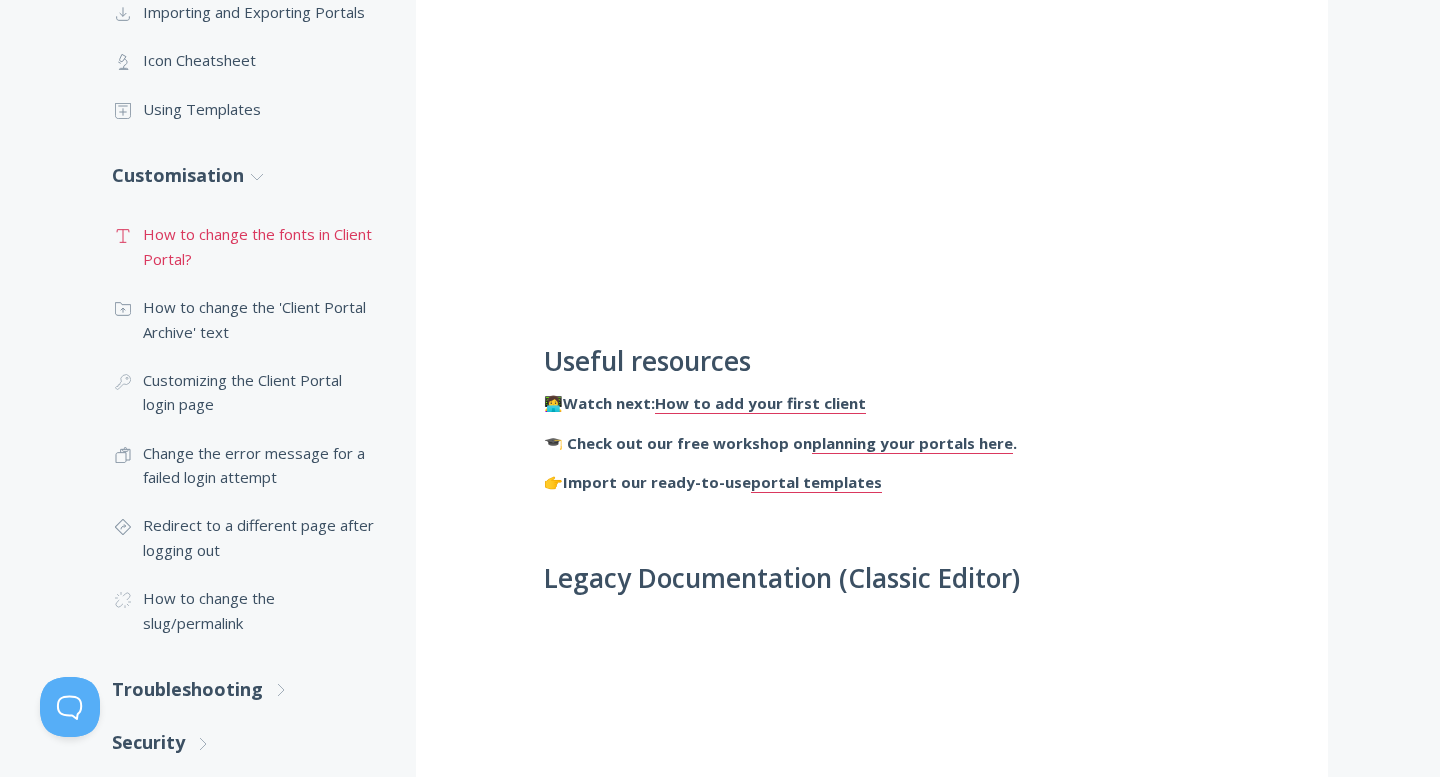 click on ".st0{fill:none;stroke:#000000;stroke-width:2;stroke-miterlimit:10;}
Untitled-16                How to change the fonts in Client Portal?" at bounding box center [244, 246] 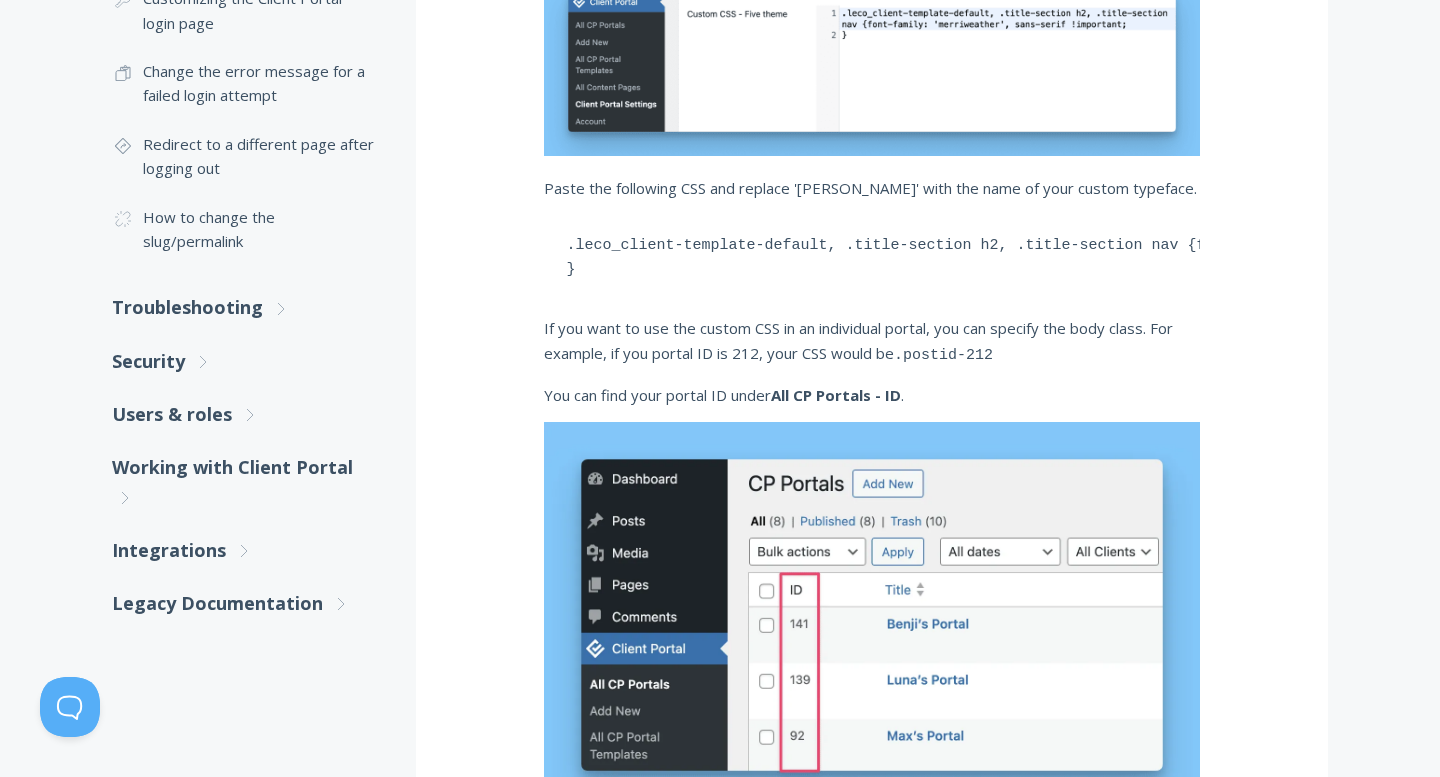 scroll, scrollTop: 751, scrollLeft: 0, axis: vertical 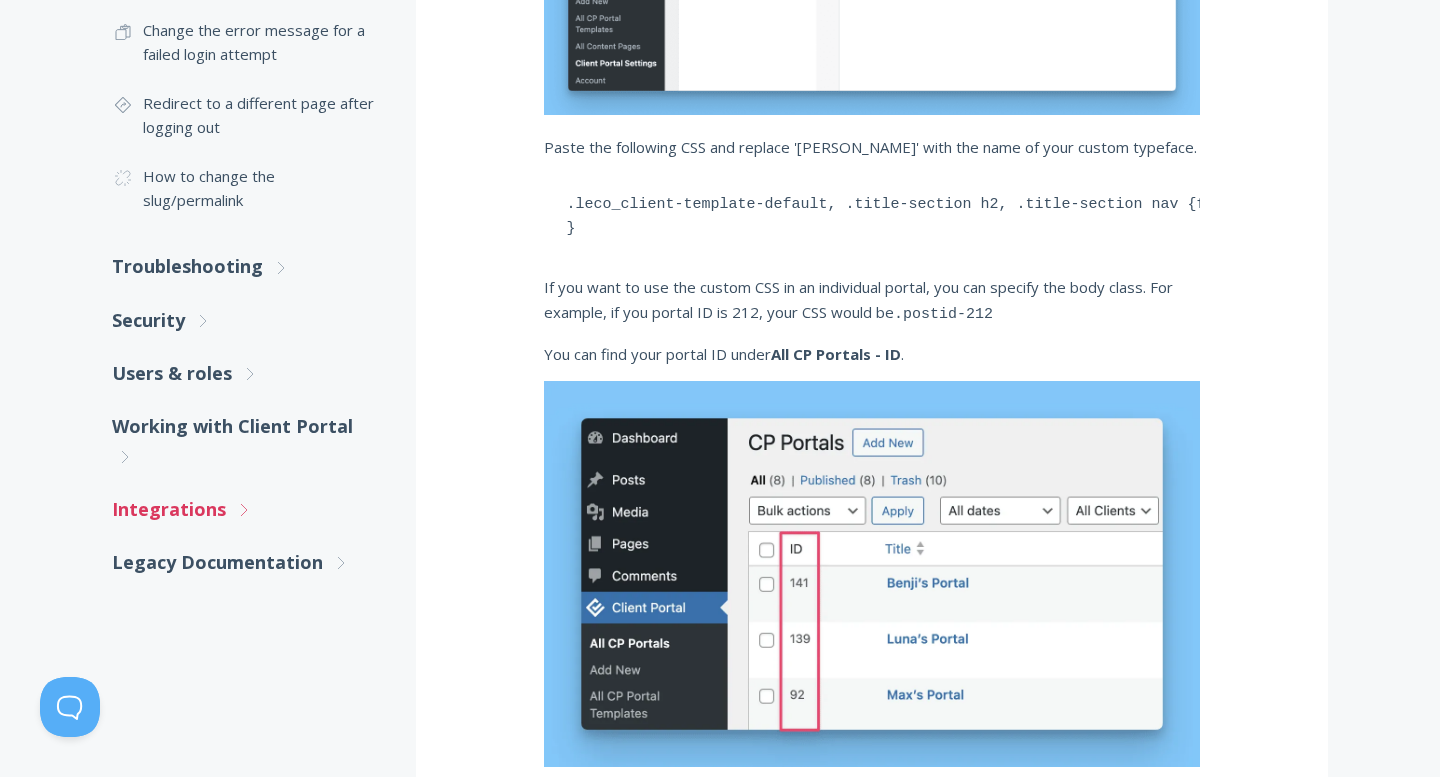 click on "Integrations
.st0{fill:none;stroke:#000000;stroke-width:2;stroke-miterlimit:10;}
Untitled-27
.st0{fill:none;stroke:#000000;stroke-width:2;stroke-miterlimit:10;}
Untitled-27" at bounding box center [244, 509] 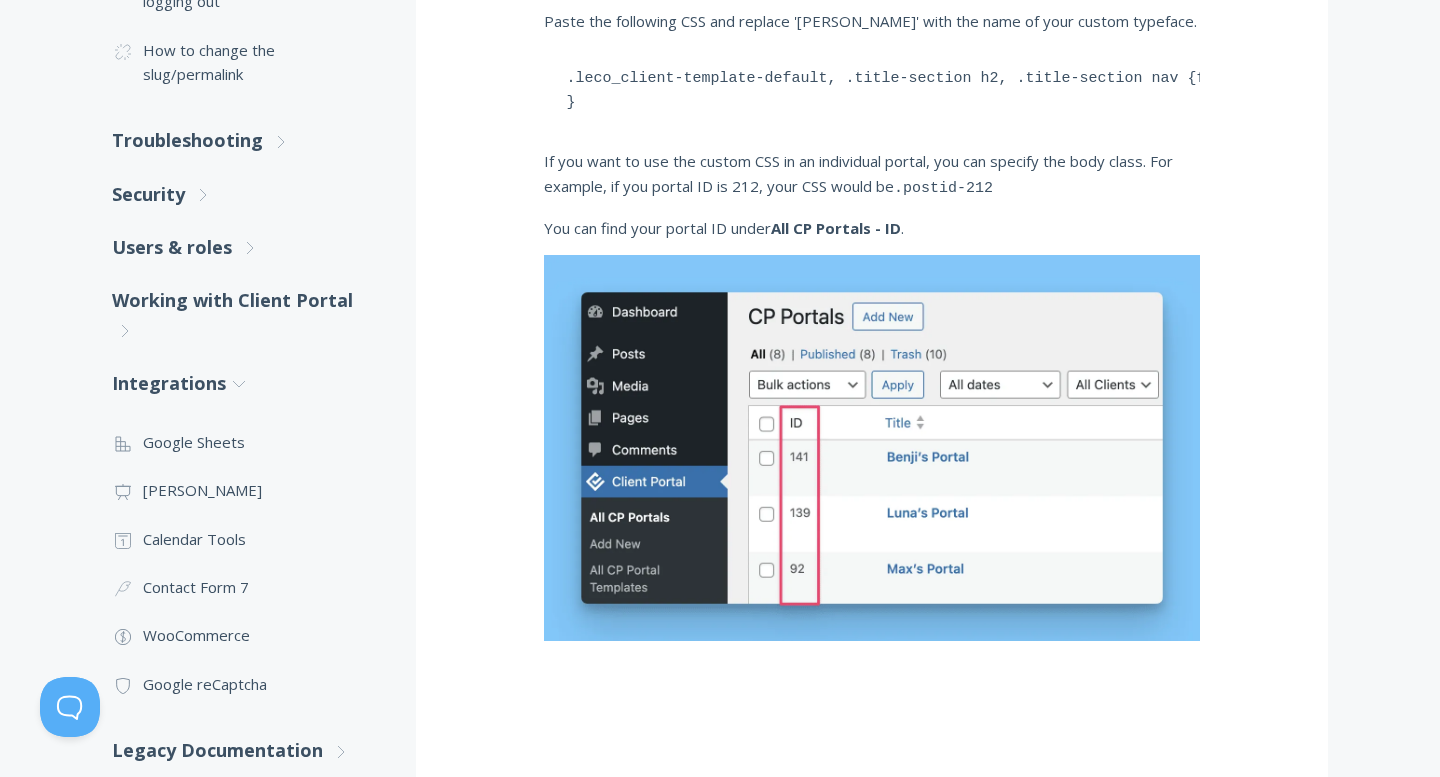 scroll, scrollTop: 1163, scrollLeft: 0, axis: vertical 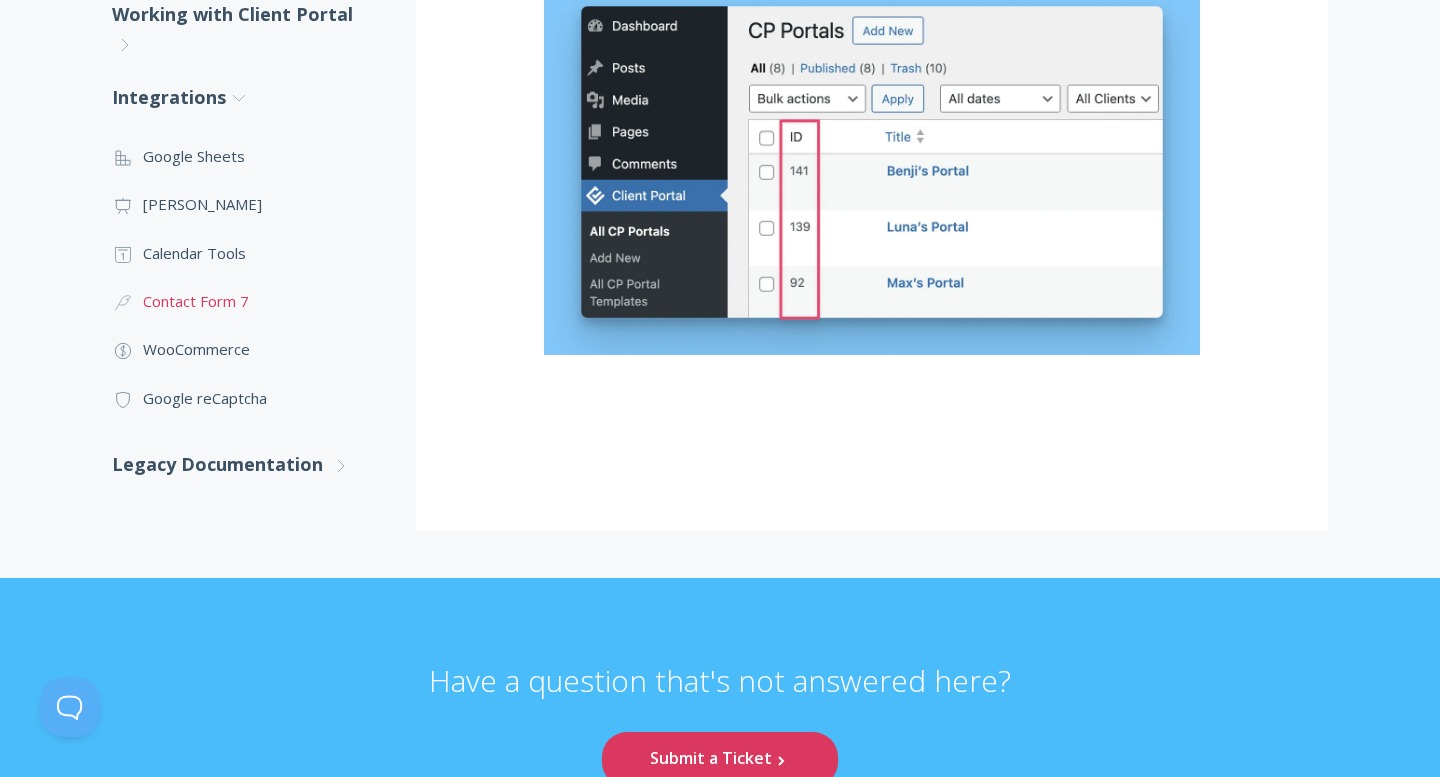 click on ".cls-1{fill:none;stroke:#000;stroke-miterlimit:10;stroke-width:2px;} 3. Communication  Contact Form 7" at bounding box center (244, 301) 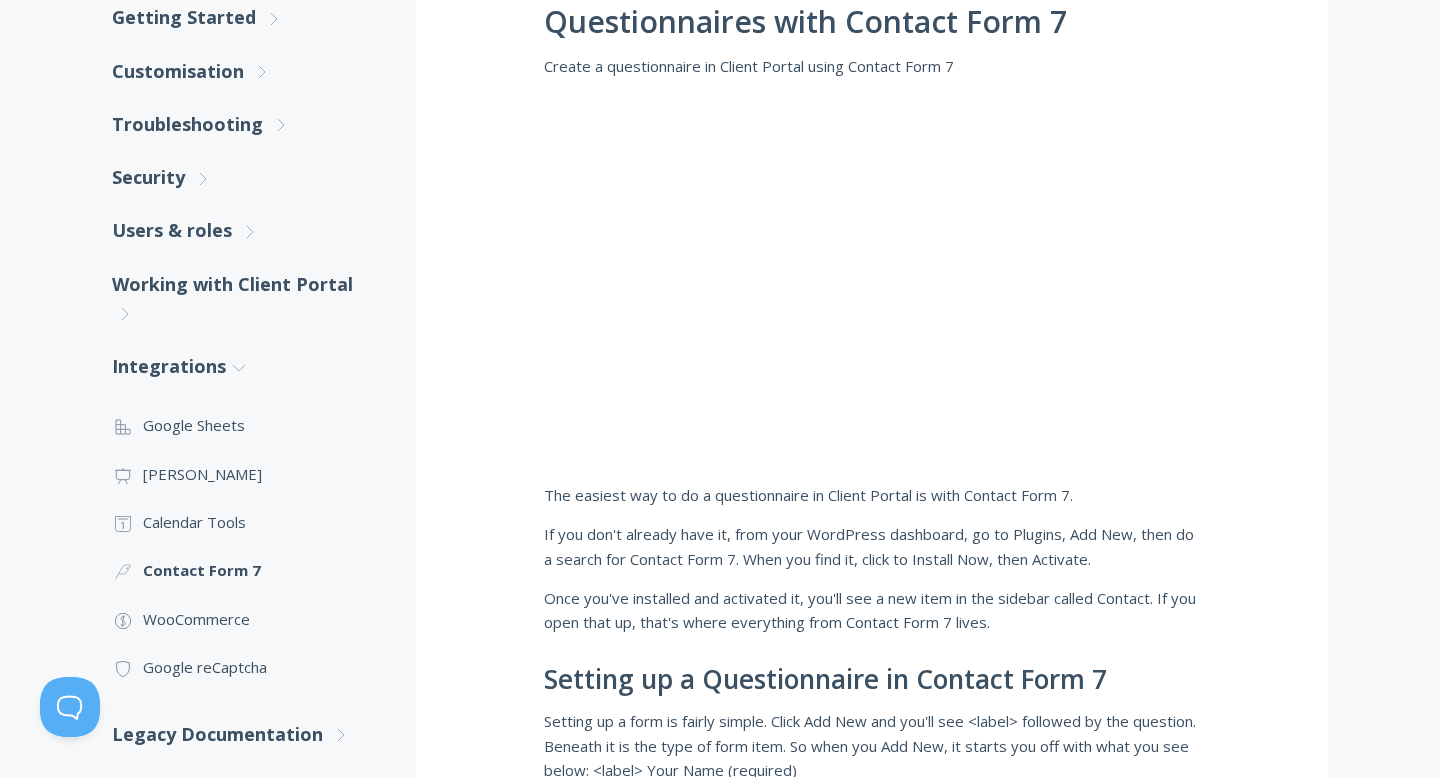scroll, scrollTop: 341, scrollLeft: 0, axis: vertical 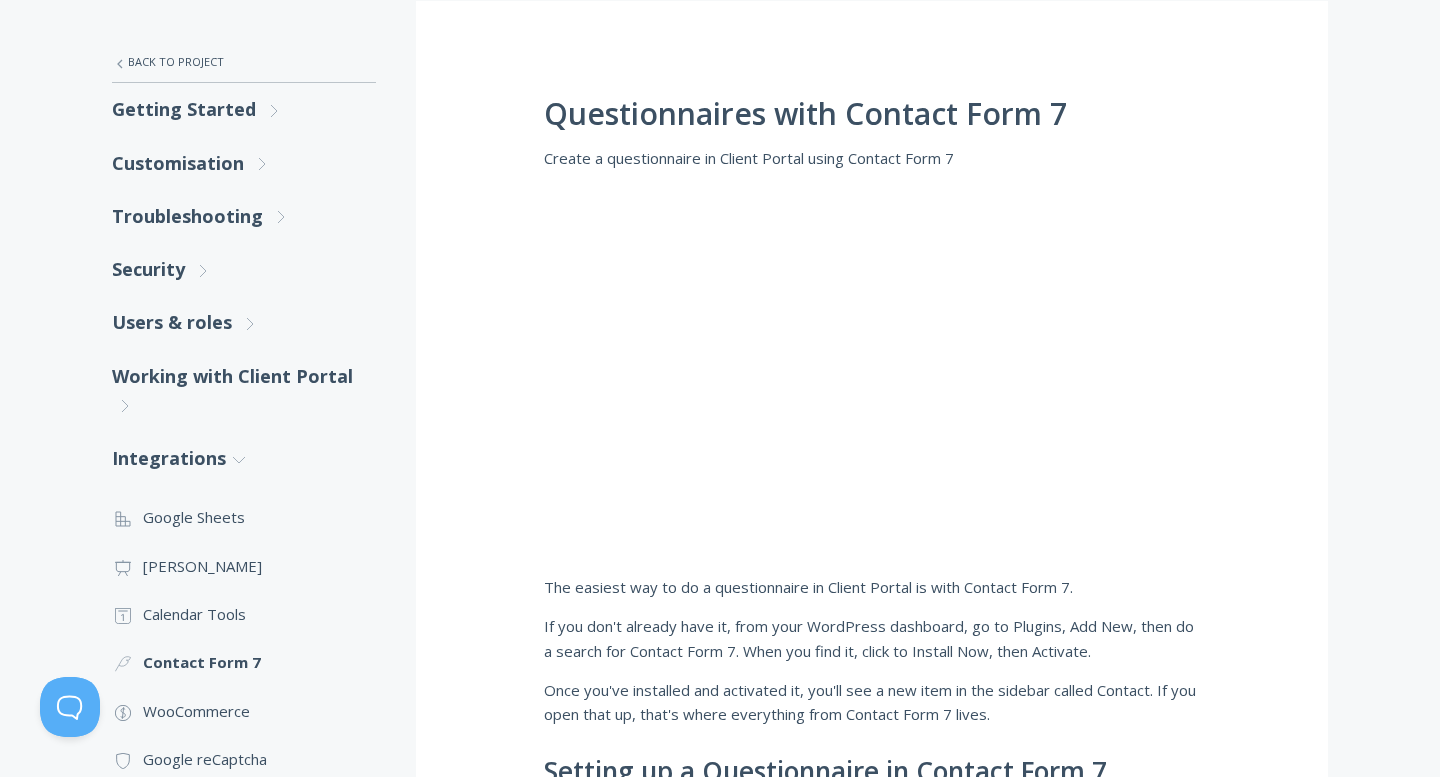 click on ".st0{fill:none;stroke:#000000;stroke-width:2;stroke-miterlimit:10;}
Untitled-27       Back to Project       Getting Started
.st0{fill:none;stroke:#000000;stroke-width:2;stroke-miterlimit:10;}
Untitled-27
.st0{fill:none;stroke:#000000;stroke-width:2;stroke-miterlimit:10;}
Untitled-27
.st0{fill:none;stroke:#000000;stroke-width:2;stroke-miterlimit:10;}
Untitled-16              How to install Client Portal
.st0{fill:none;stroke:#000000;stroke-width:2;stroke-miterlimit:10;}
Untitled-13                    Can I use it without WordPress?
.st0{fill:none;stroke:#000000;stroke-width:2;stroke-miterlimit:10;}
1. General                Setting up your first portal
.st0{fill:none;stroke:#000000;stroke-width:2;stroke-miterlimit:10;}
Untitled-15                  Using content pages
.st0{fill:none;stroke:#000000;stroke-width:2;stroke-miterlimit:10;}
Untitled-15" at bounding box center [720, 997] 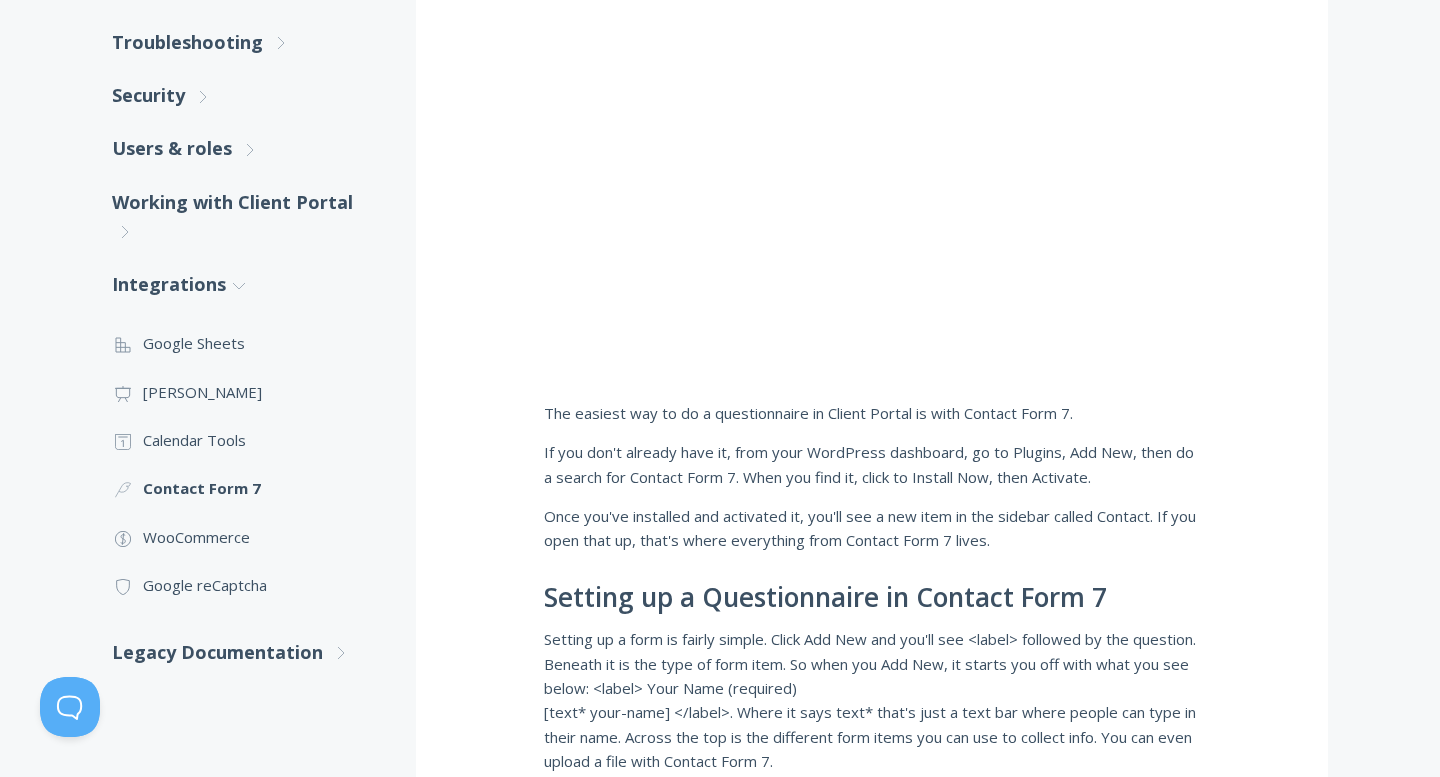 scroll, scrollTop: 818, scrollLeft: 0, axis: vertical 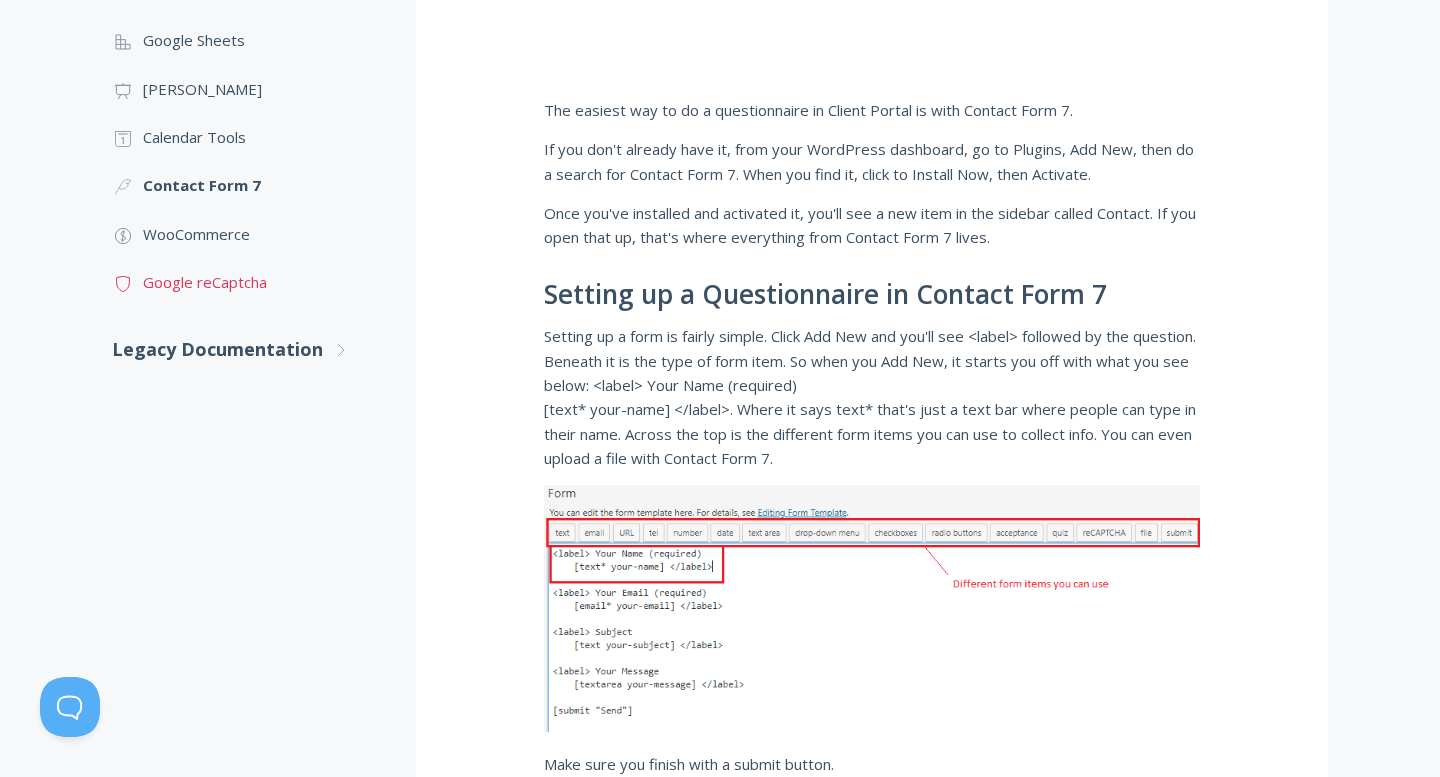 click on ".st0{fill:none;stroke:#000000;stroke-width:2;stroke-miterlimit:10;}
1. General            Google reCaptcha" at bounding box center (244, 282) 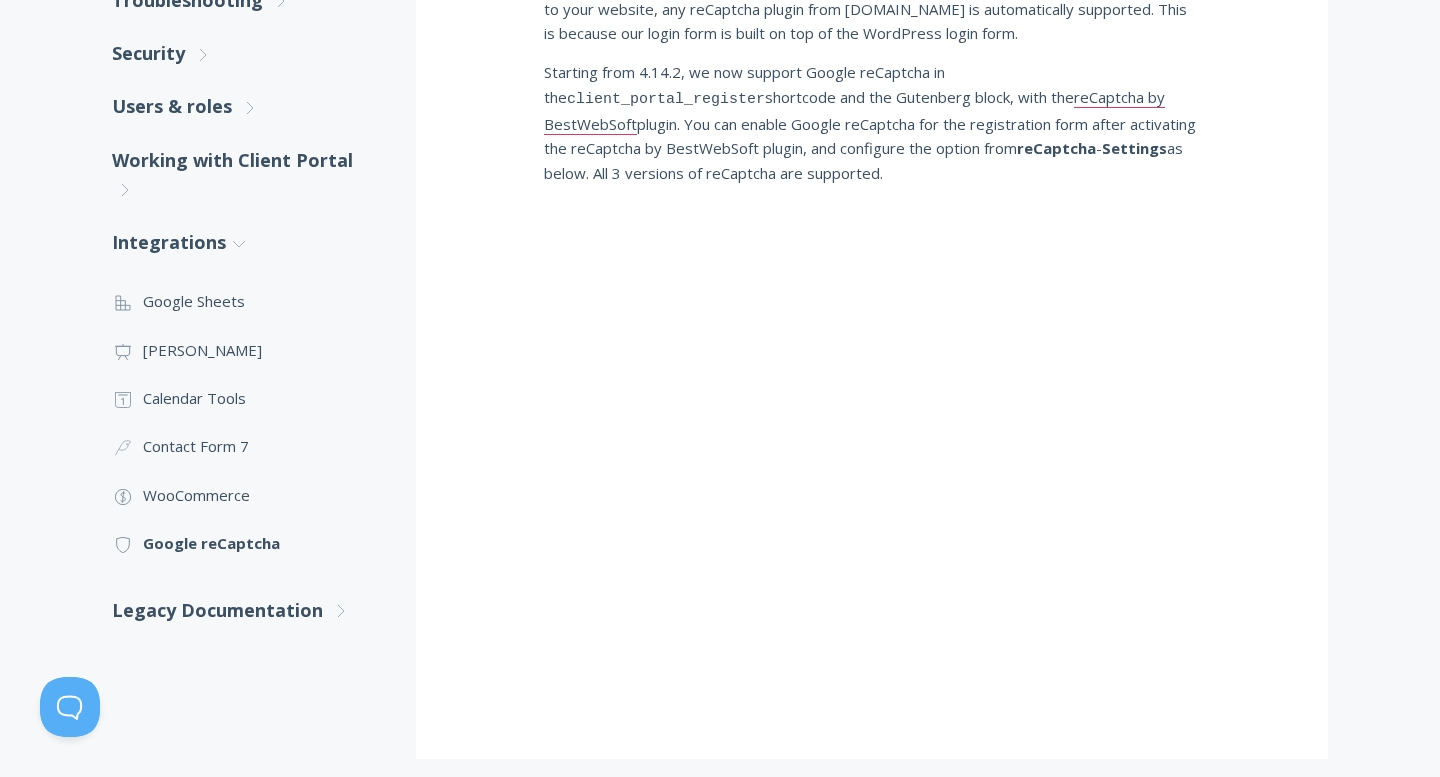 scroll, scrollTop: 592, scrollLeft: 0, axis: vertical 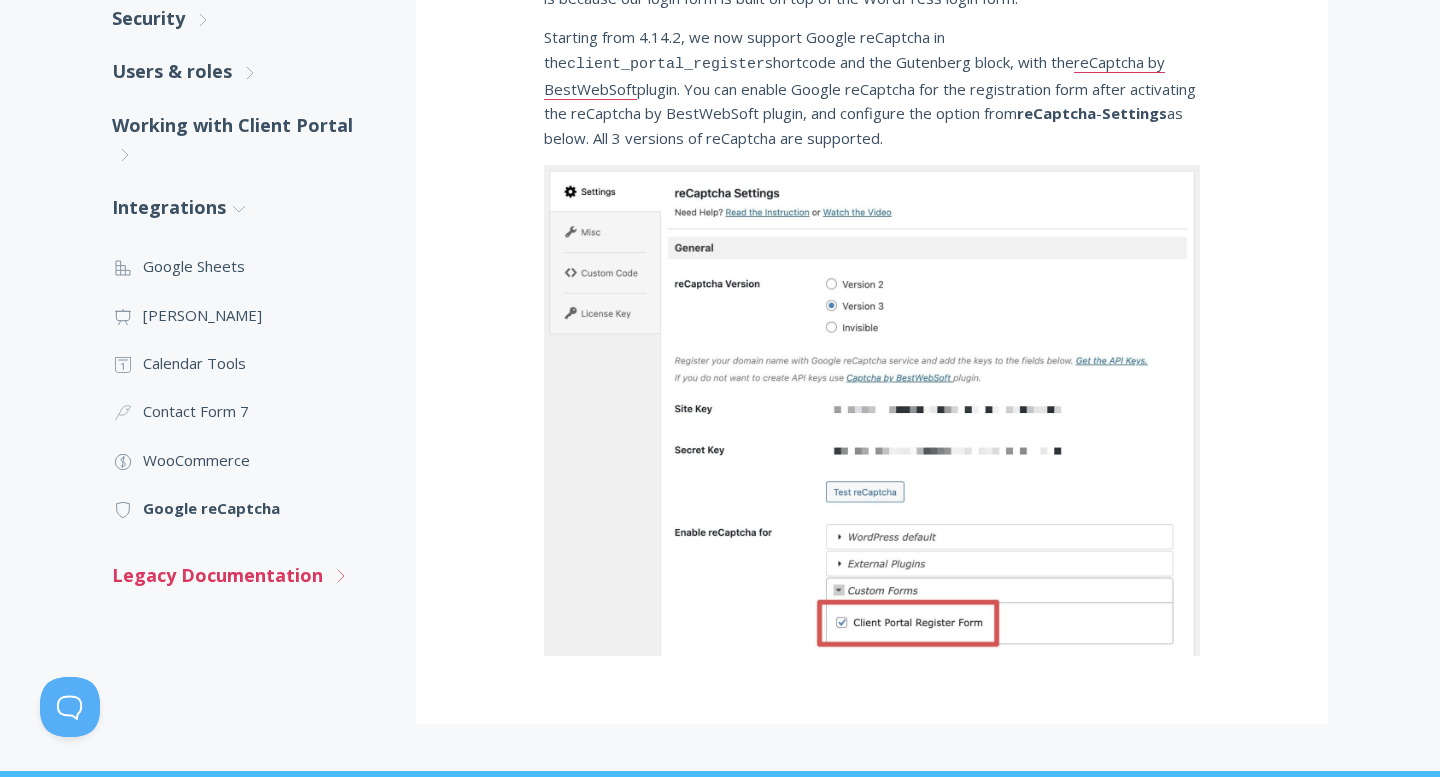 click on "Legacy Documentation
.st0{fill:none;stroke:#000000;stroke-width:2;stroke-miterlimit:10;}
Untitled-27
.st0{fill:none;stroke:#000000;stroke-width:2;stroke-miterlimit:10;}
Untitled-27" at bounding box center [244, 575] 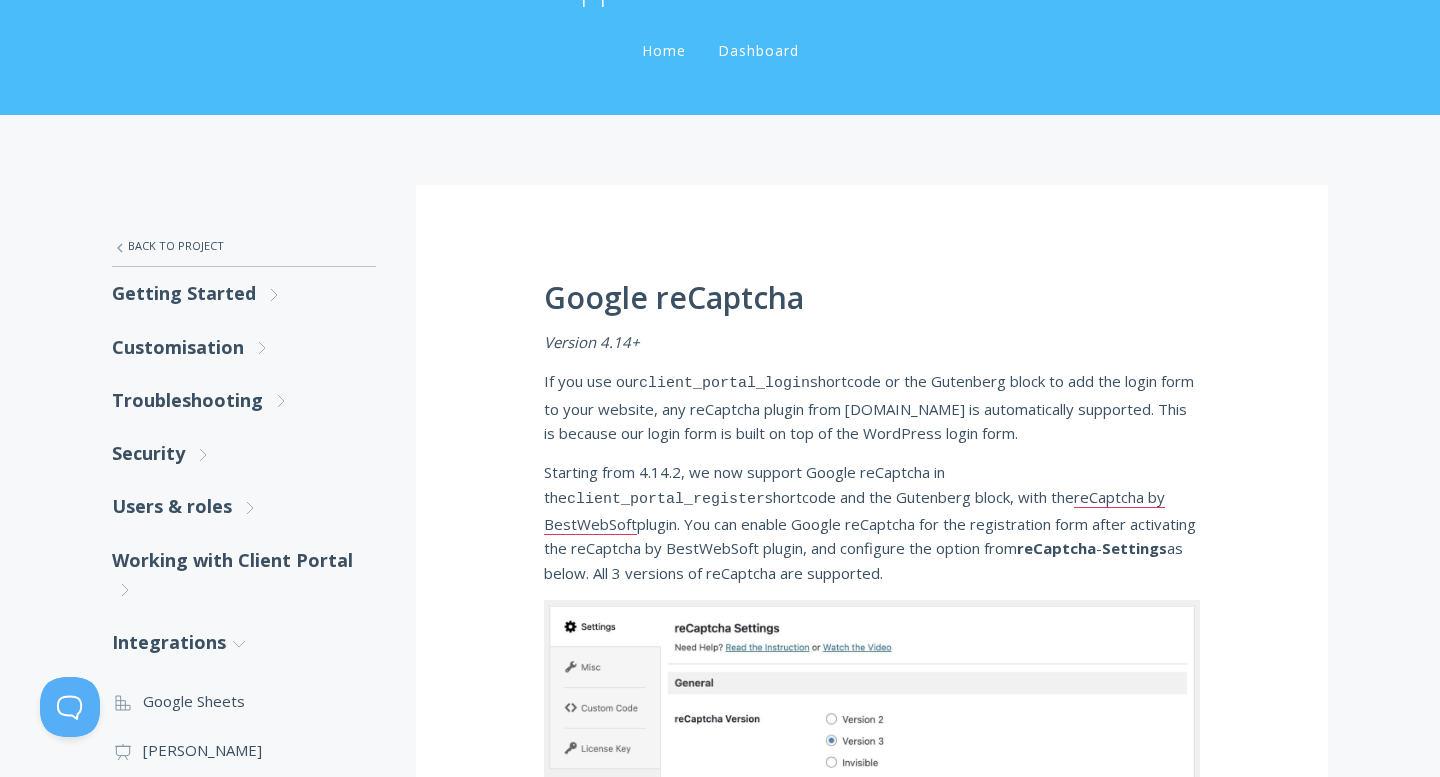 scroll, scrollTop: 0, scrollLeft: 0, axis: both 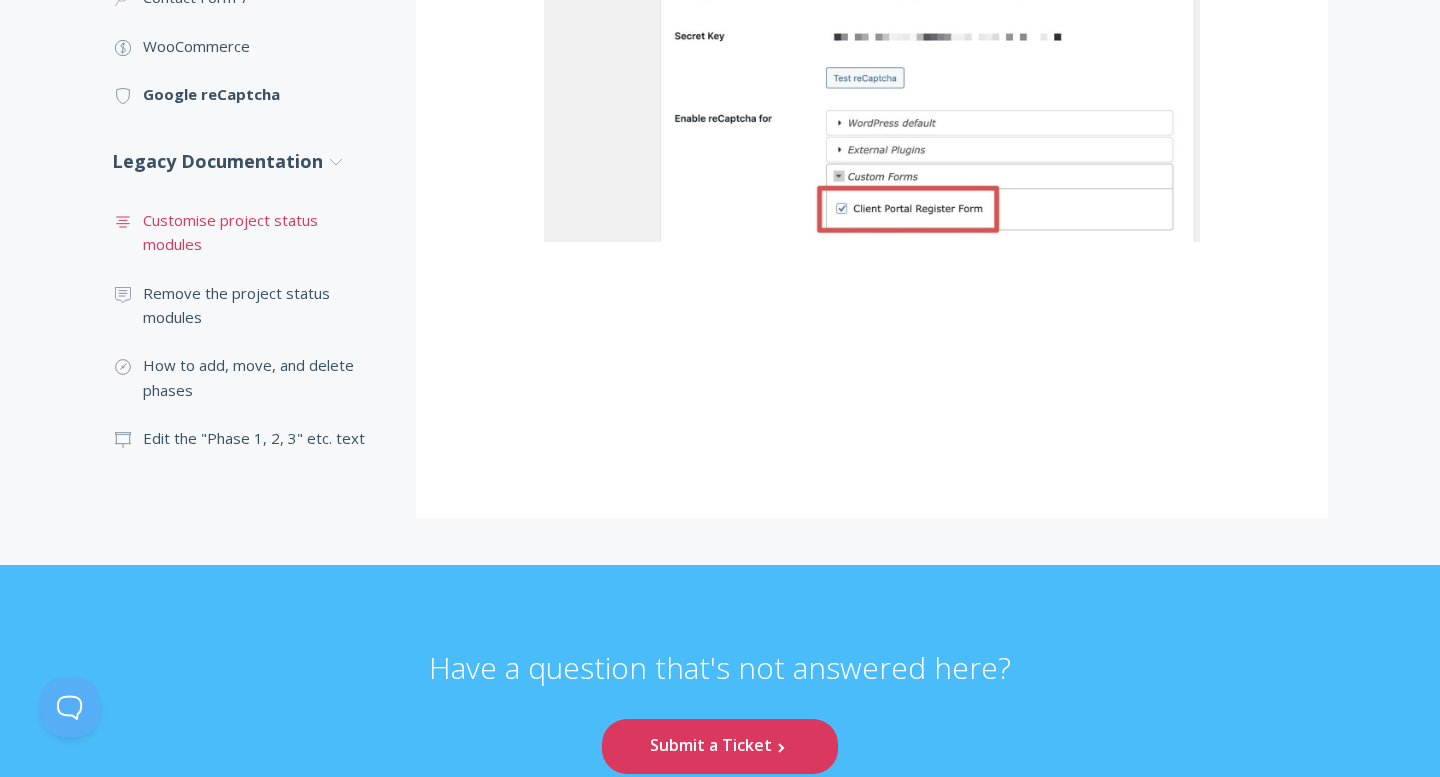 click on ".st0{fill:none;stroke:#000000;stroke-width:2;stroke-miterlimit:10;}
Untitled-16                  Customise project status modules" at bounding box center (244, 232) 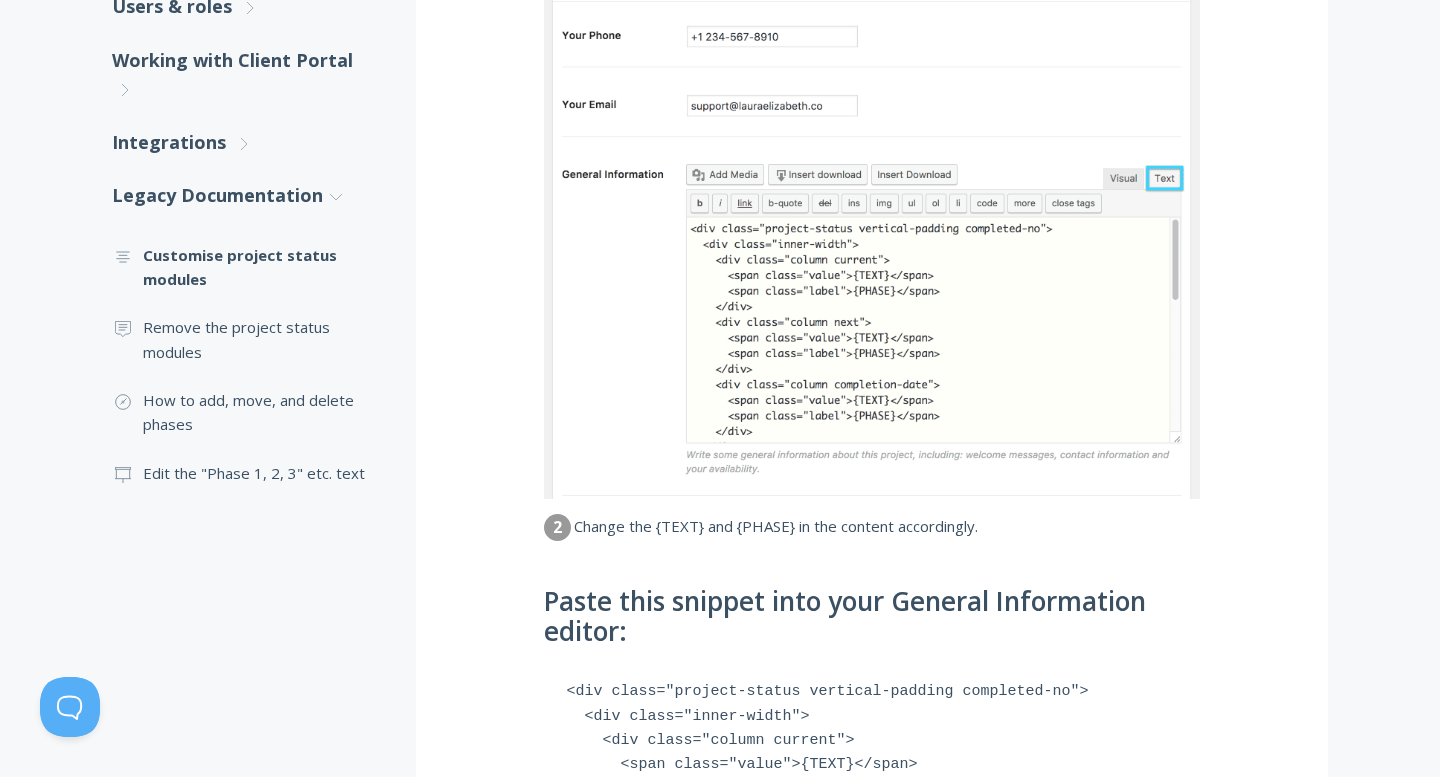 scroll, scrollTop: 655, scrollLeft: 0, axis: vertical 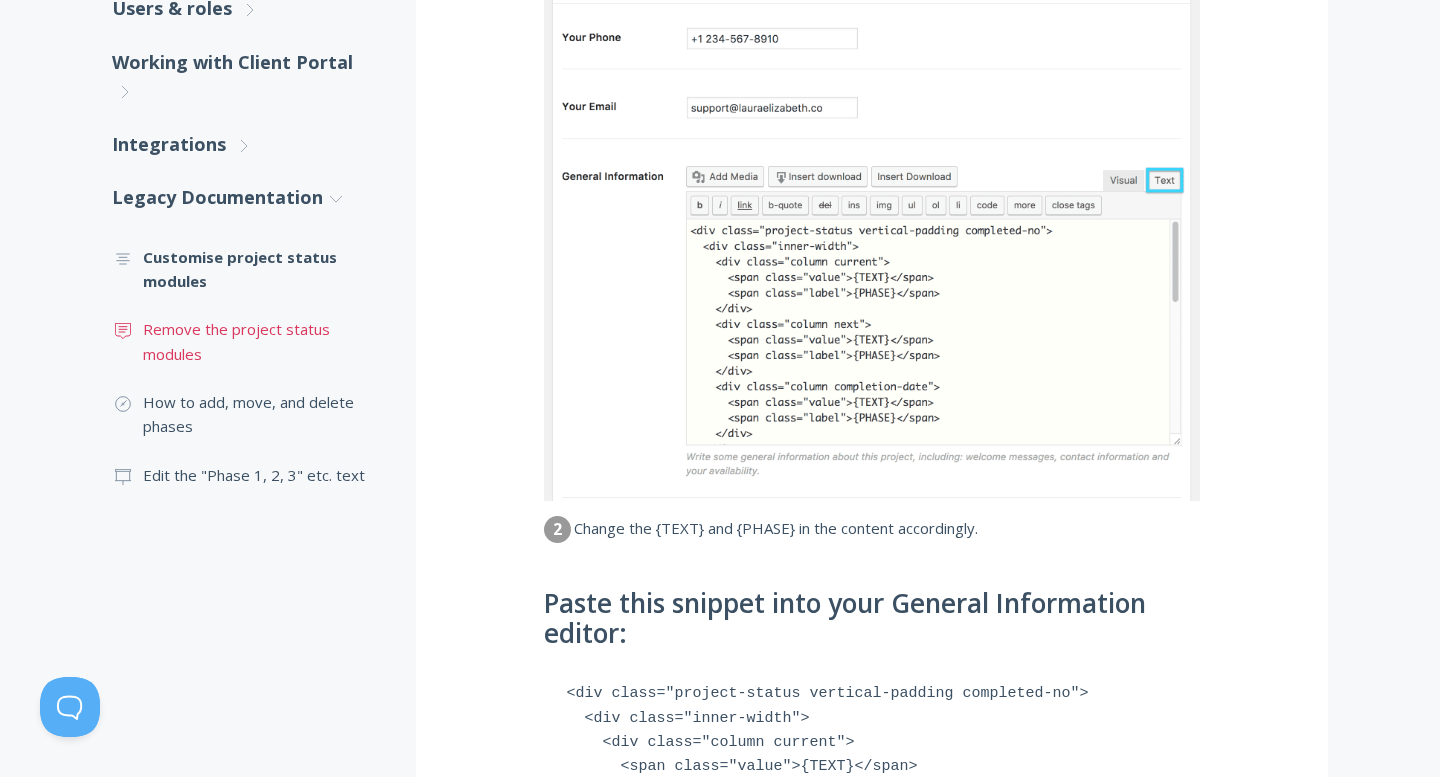 click on ".st0{fill:none;stroke:#000000;stroke-width:2;stroke-miterlimit:10;}
3. Communication                  Remove the project status modules" at bounding box center (244, 341) 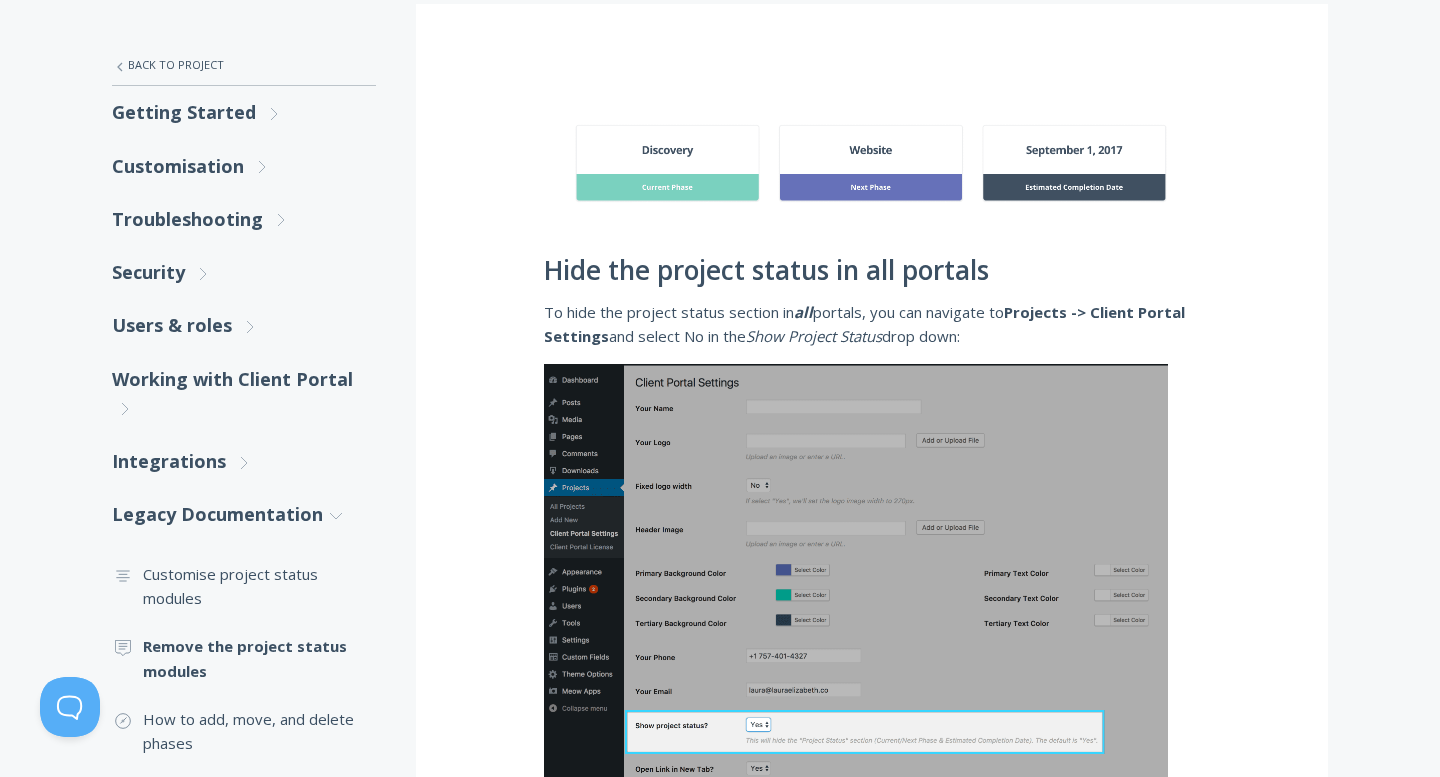 scroll, scrollTop: 0, scrollLeft: 0, axis: both 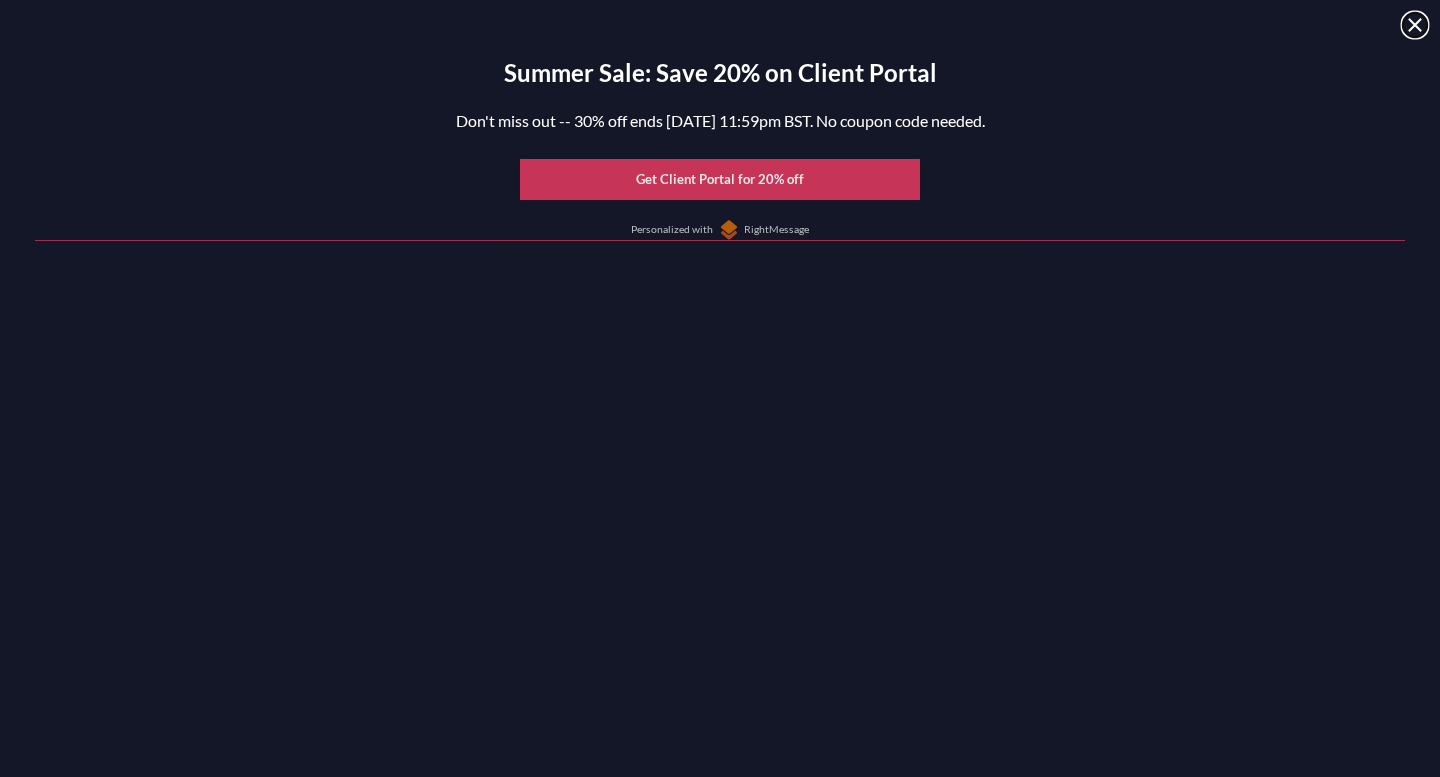 click at bounding box center [1415, 25] 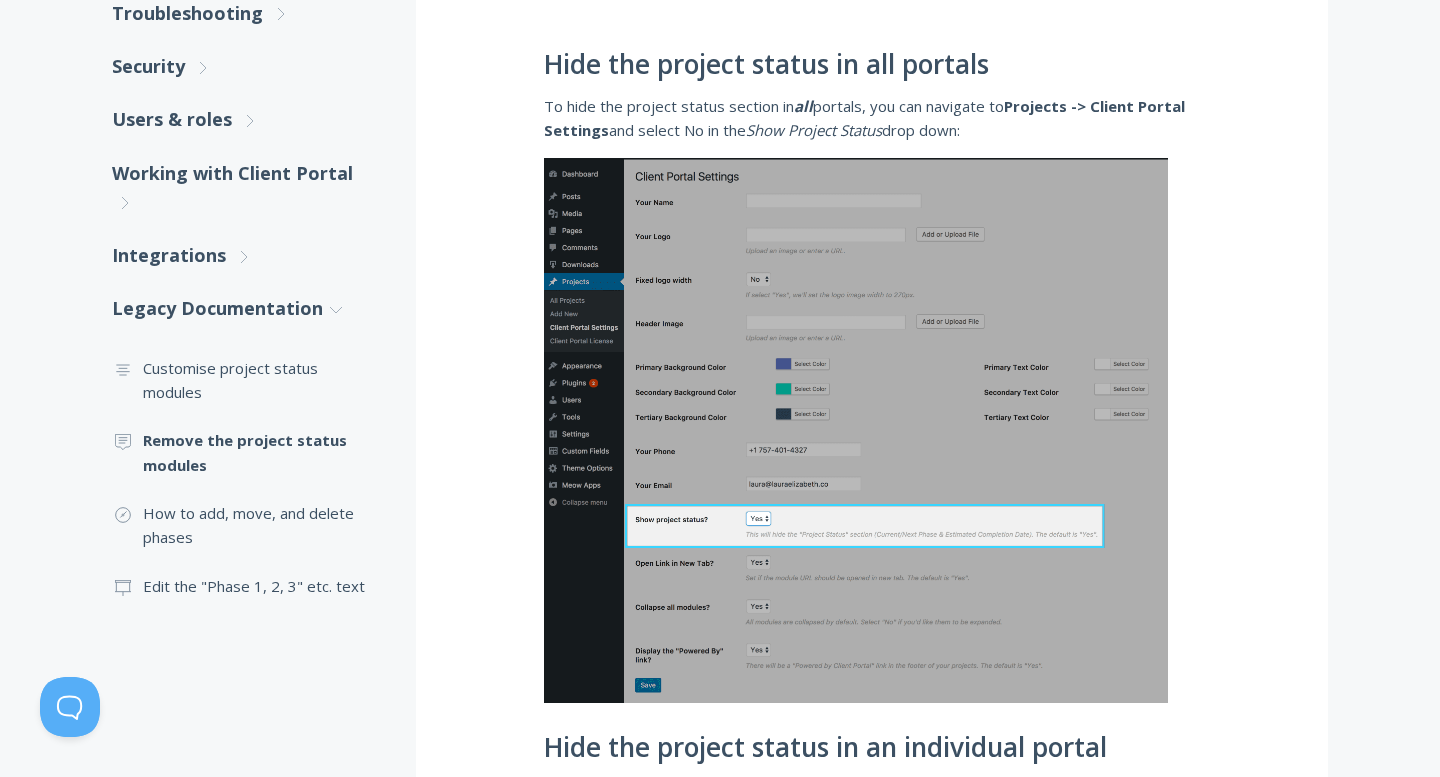 click on "Hide the project status in all portals   To hide the project status section in  all  portals, you can navigate to  Projects -> Client Portal Settings  and select No in the  Show Project Status  drop down:     Hide the project status in an individual portal   To hide the project phases section in an individual portal, navigate to your portal and under the  Project Information  tab, select No in the  Show Project Status  drop down:" at bounding box center (872, 599) 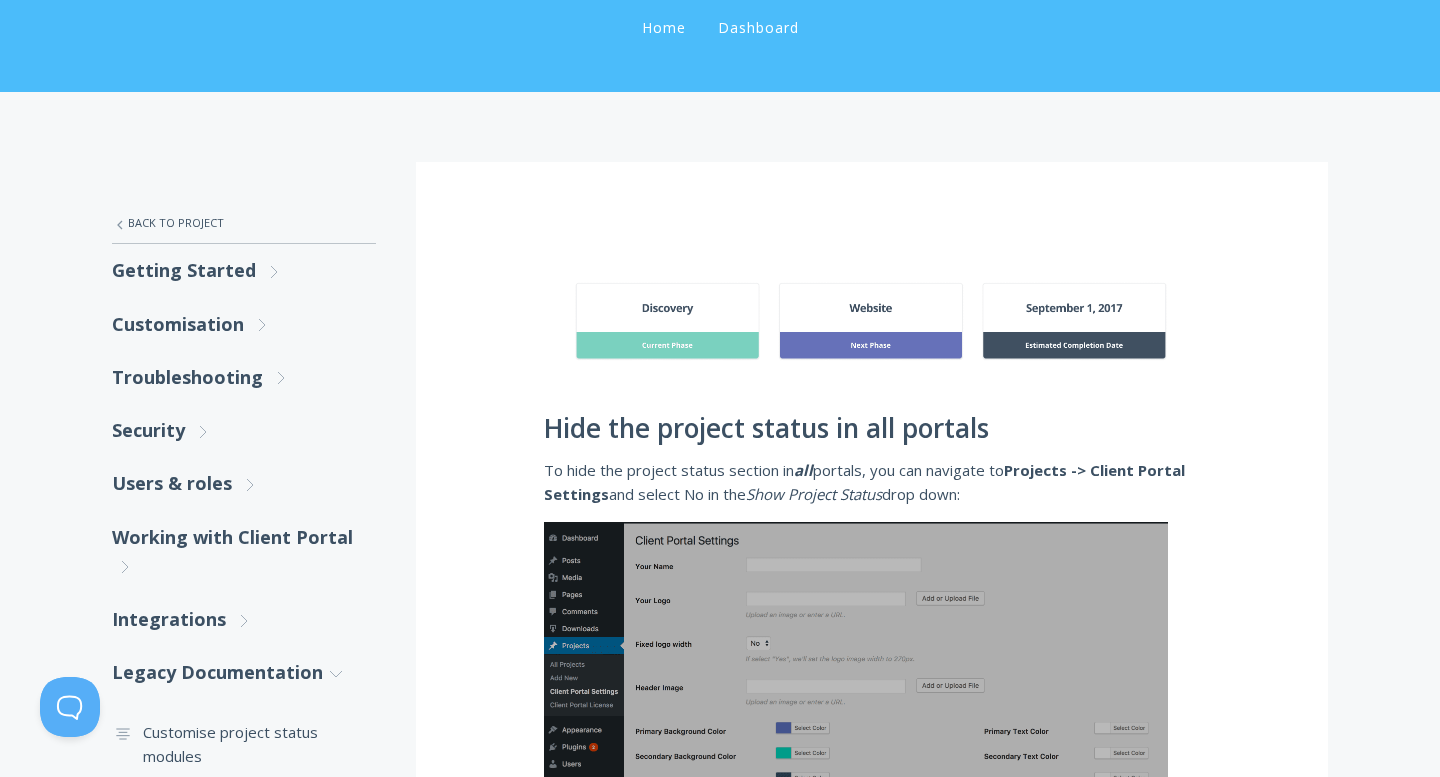 scroll, scrollTop: 182, scrollLeft: 0, axis: vertical 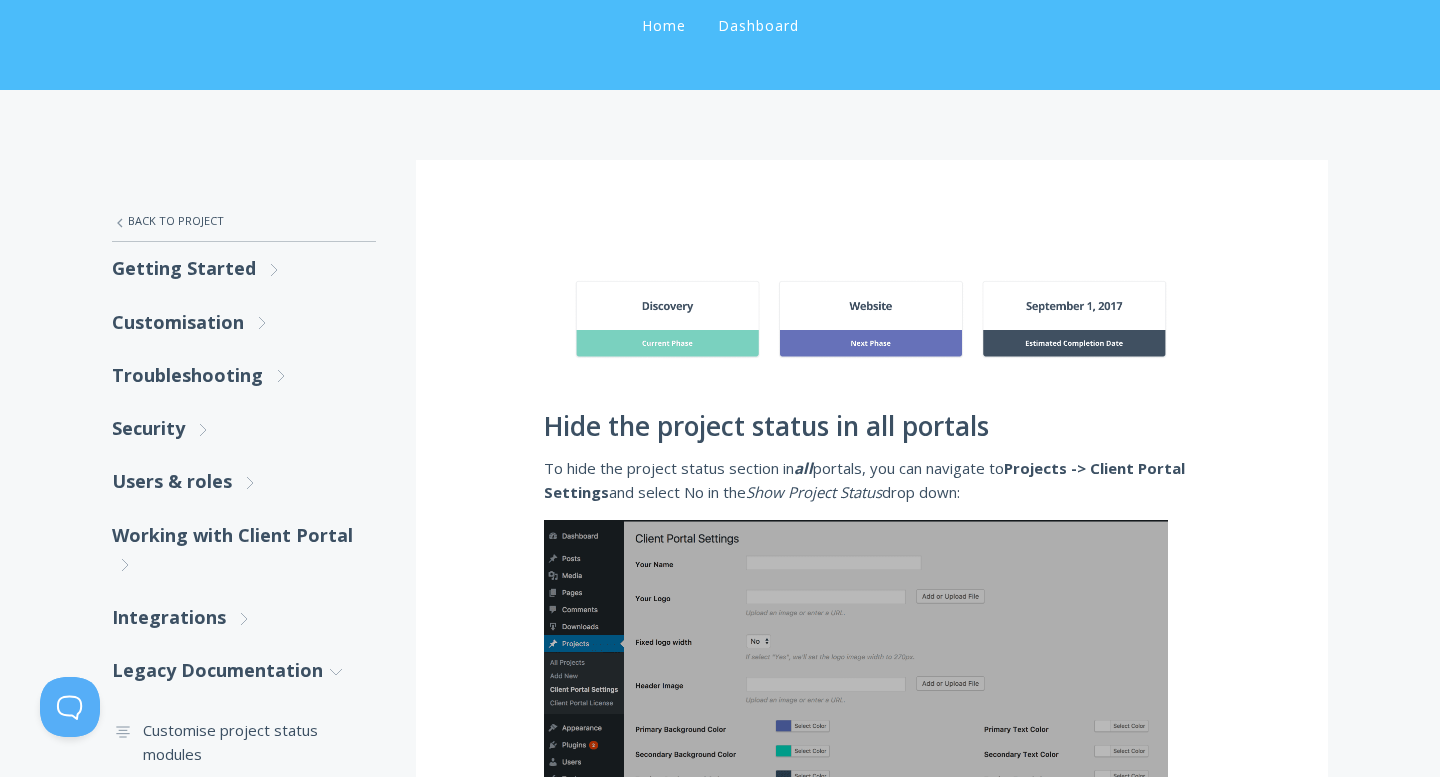 click at bounding box center [872, 319] 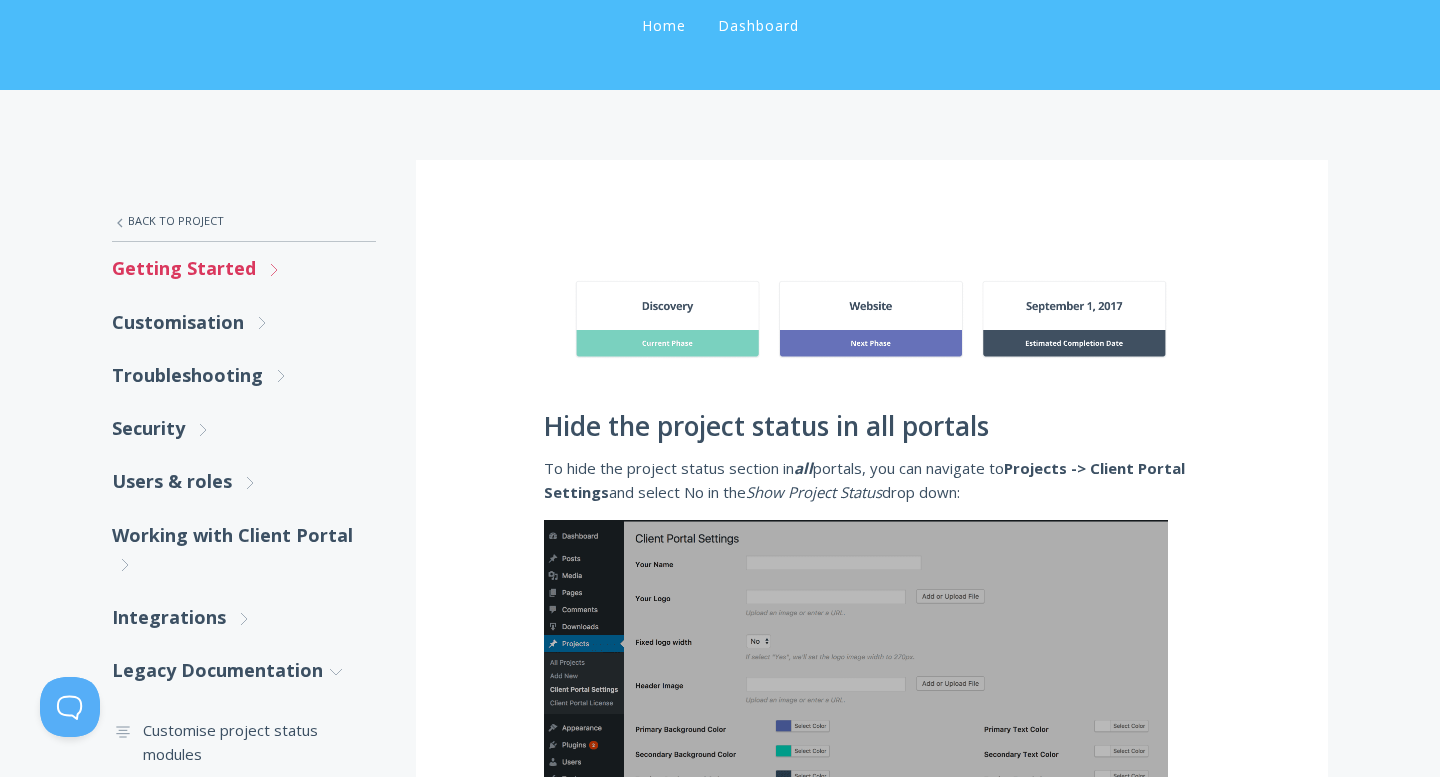 click on "Getting Started
.st0{fill:none;stroke:#000000;stroke-width:2;stroke-miterlimit:10;}
Untitled-27
.st0{fill:none;stroke:#000000;stroke-width:2;stroke-miterlimit:10;}
Untitled-27" at bounding box center [244, 268] 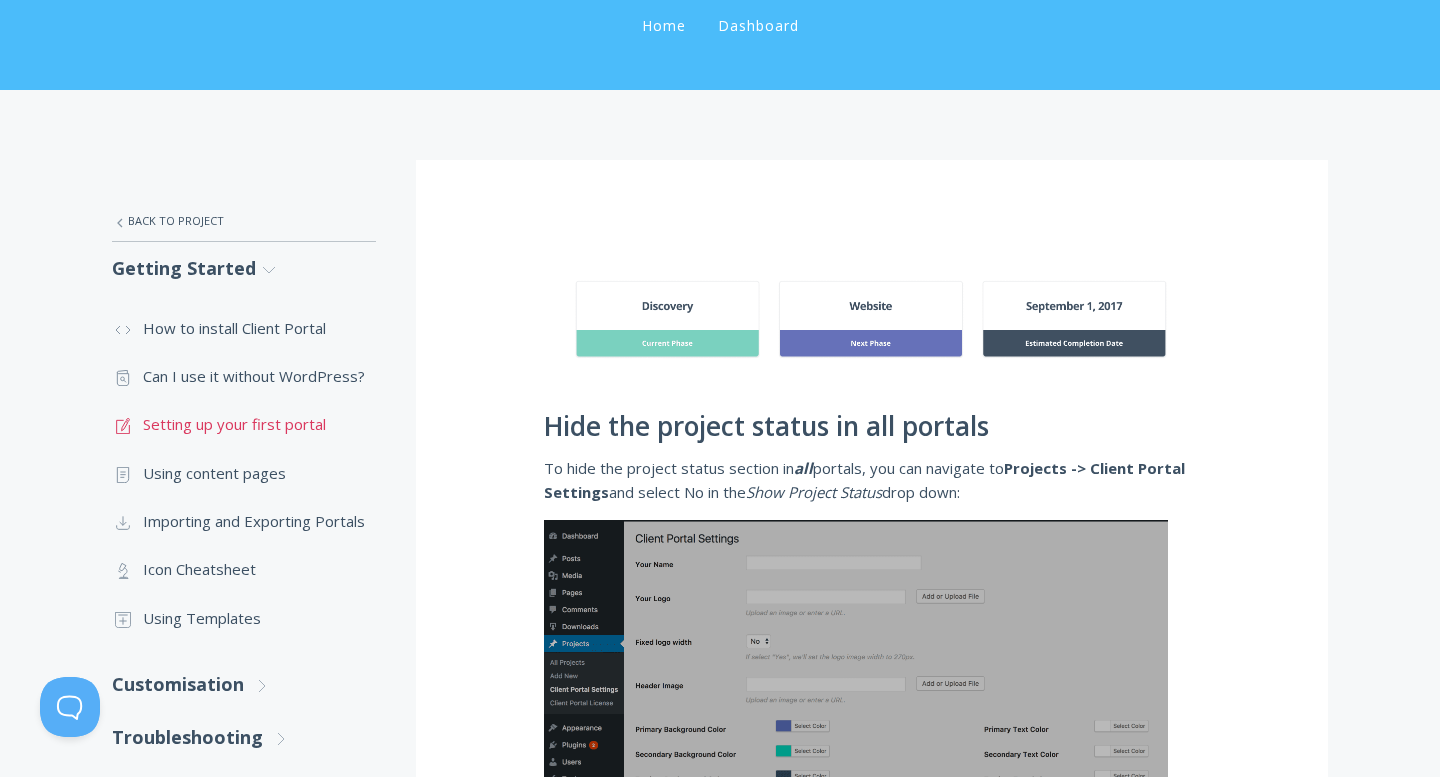 click on ".st0{fill:none;stroke:#000000;stroke-width:2;stroke-miterlimit:10;}
1. General                Setting up your first portal" at bounding box center (244, 424) 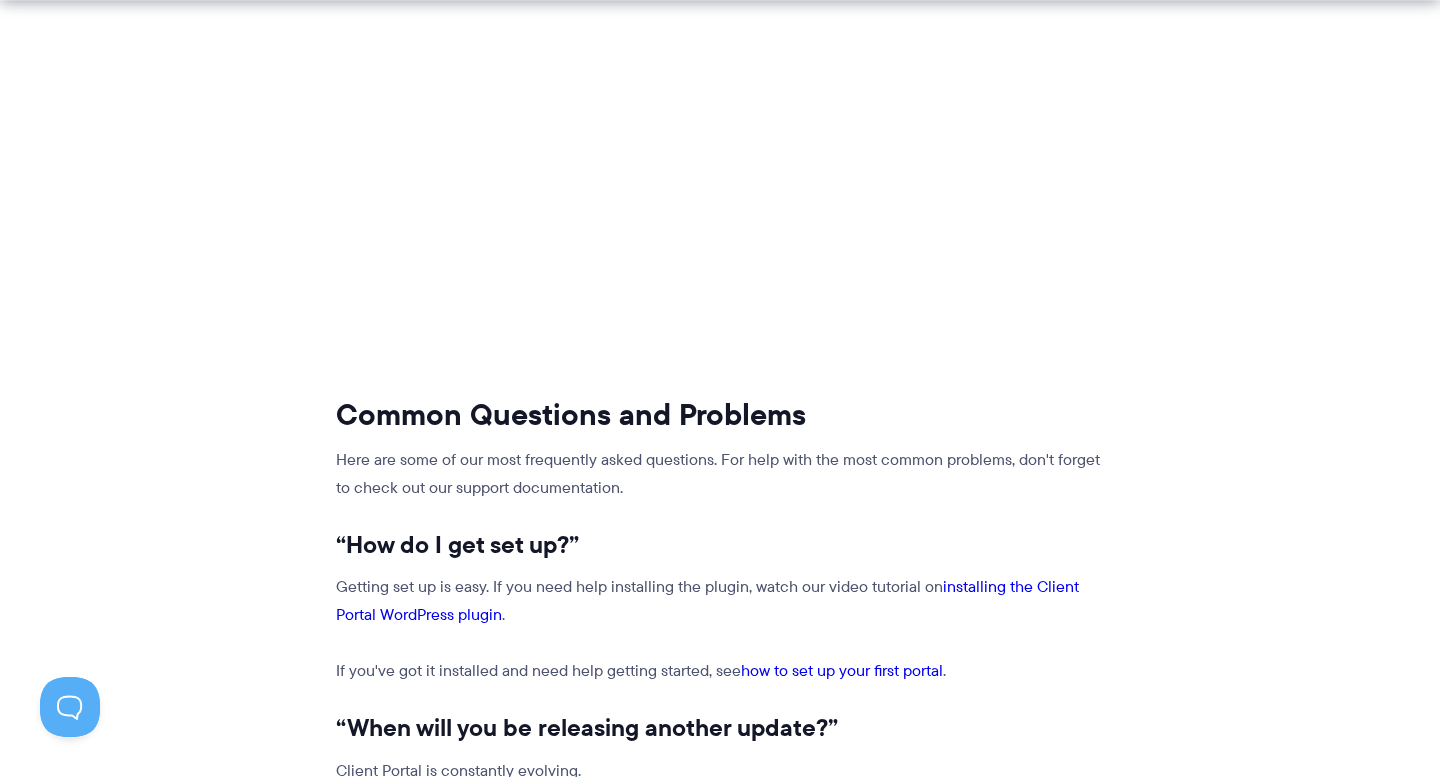 scroll, scrollTop: 0, scrollLeft: 0, axis: both 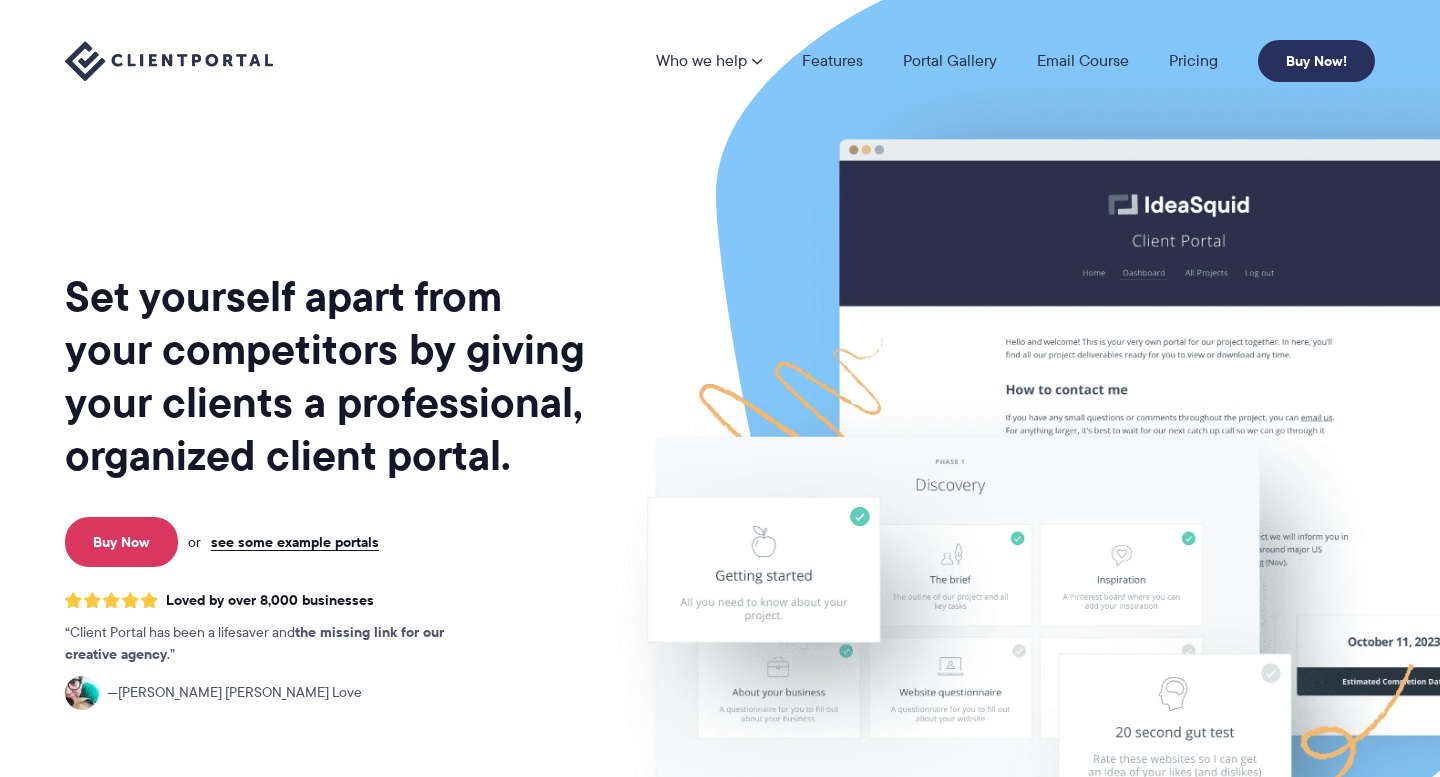 click on "Buy Now!" at bounding box center [1316, 61] 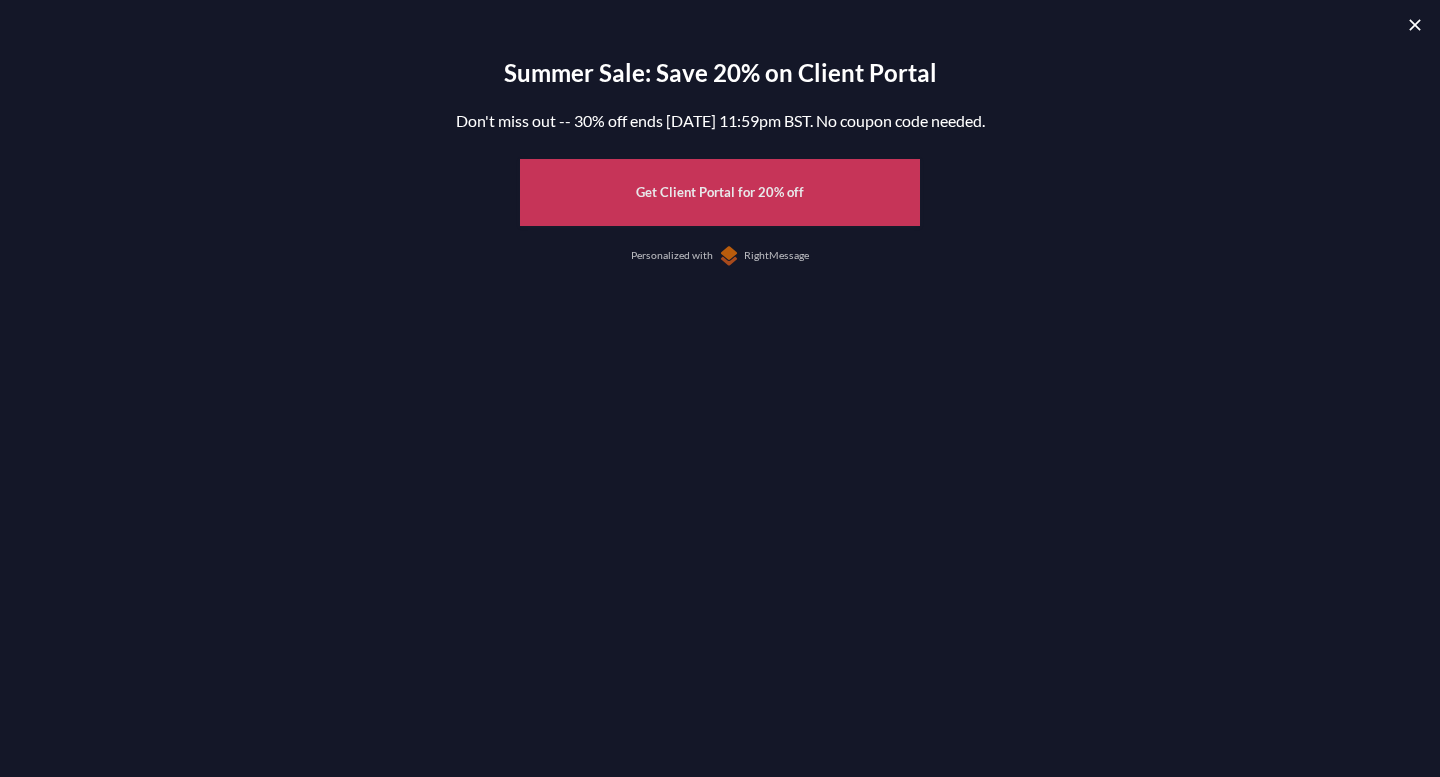 scroll, scrollTop: 0, scrollLeft: 0, axis: both 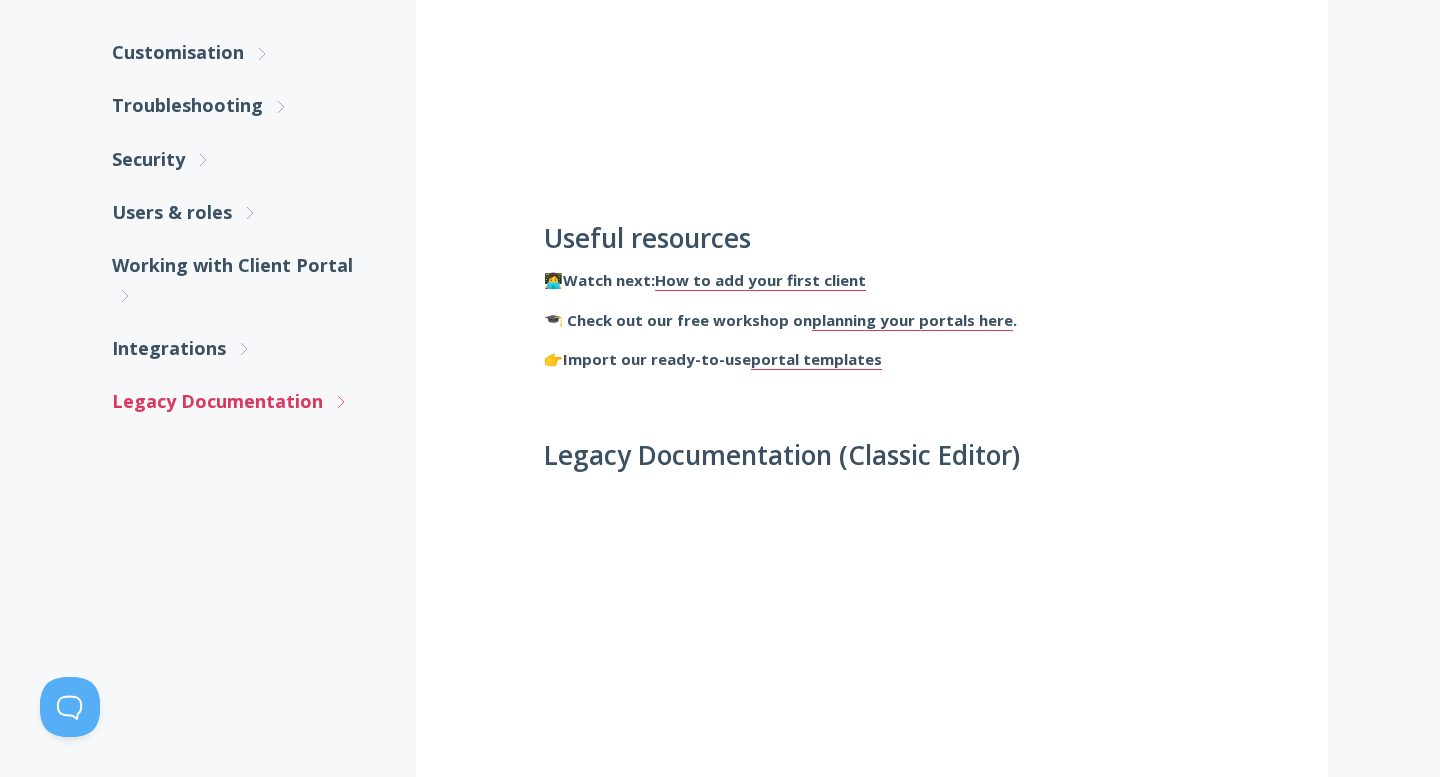 click on "Legacy Documentation
.st0{fill:none;stroke:#000000;stroke-width:2;stroke-miterlimit:10;}
Untitled-27
.st0{fill:none;stroke:#000000;stroke-width:2;stroke-miterlimit:10;}
Untitled-27" at bounding box center (244, 401) 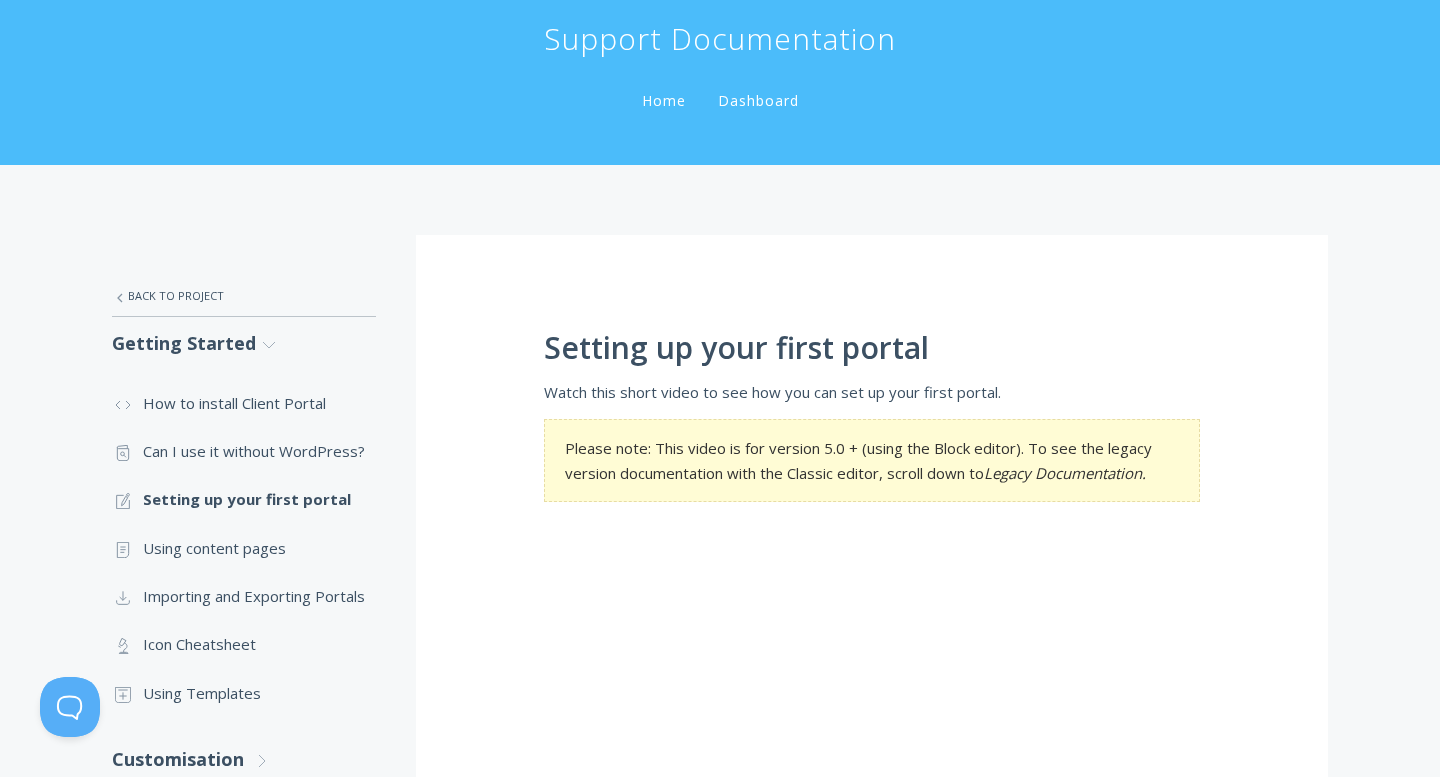 scroll, scrollTop: 108, scrollLeft: 0, axis: vertical 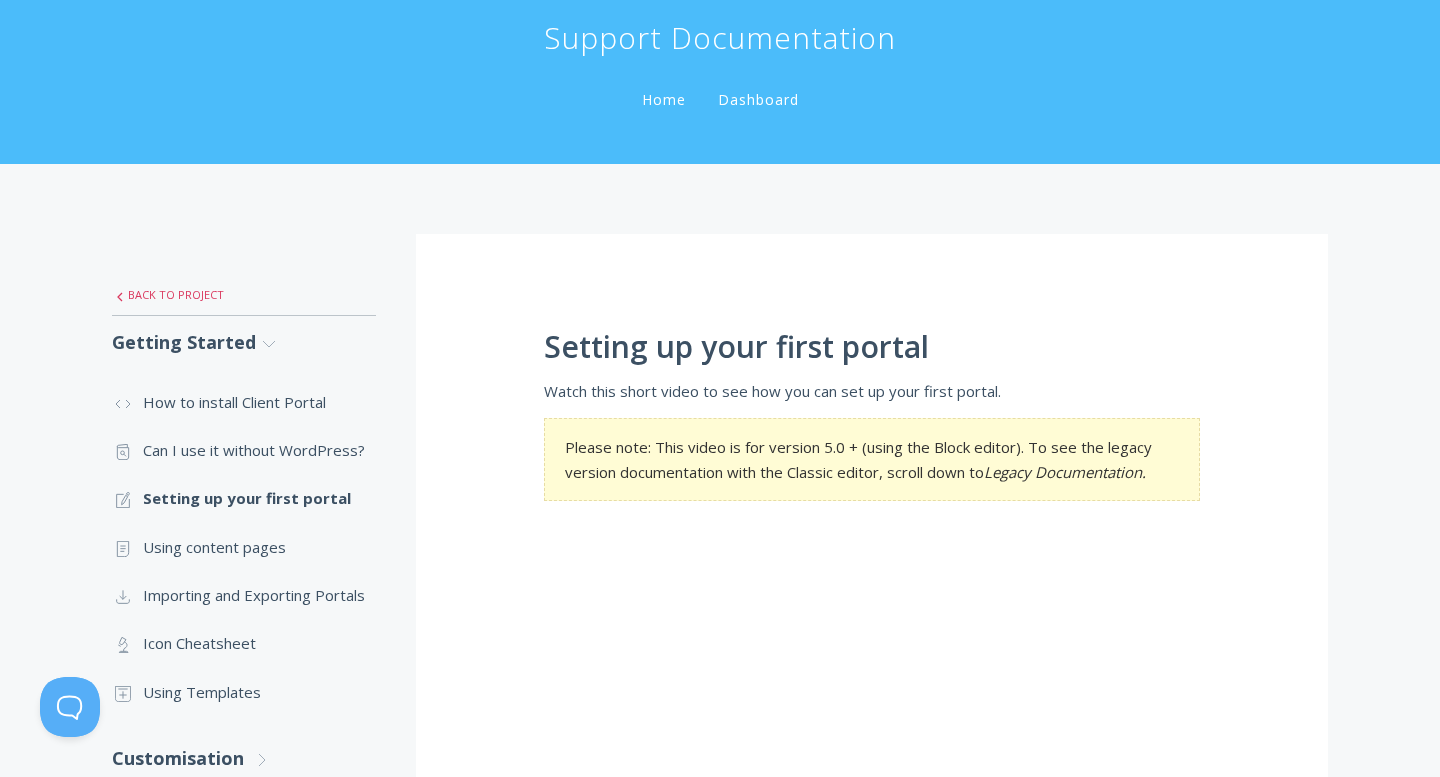 click on ".st0{fill:none;stroke:#000000;stroke-width:2;stroke-miterlimit:10;}
Untitled-27       Back to Project" at bounding box center [244, 295] 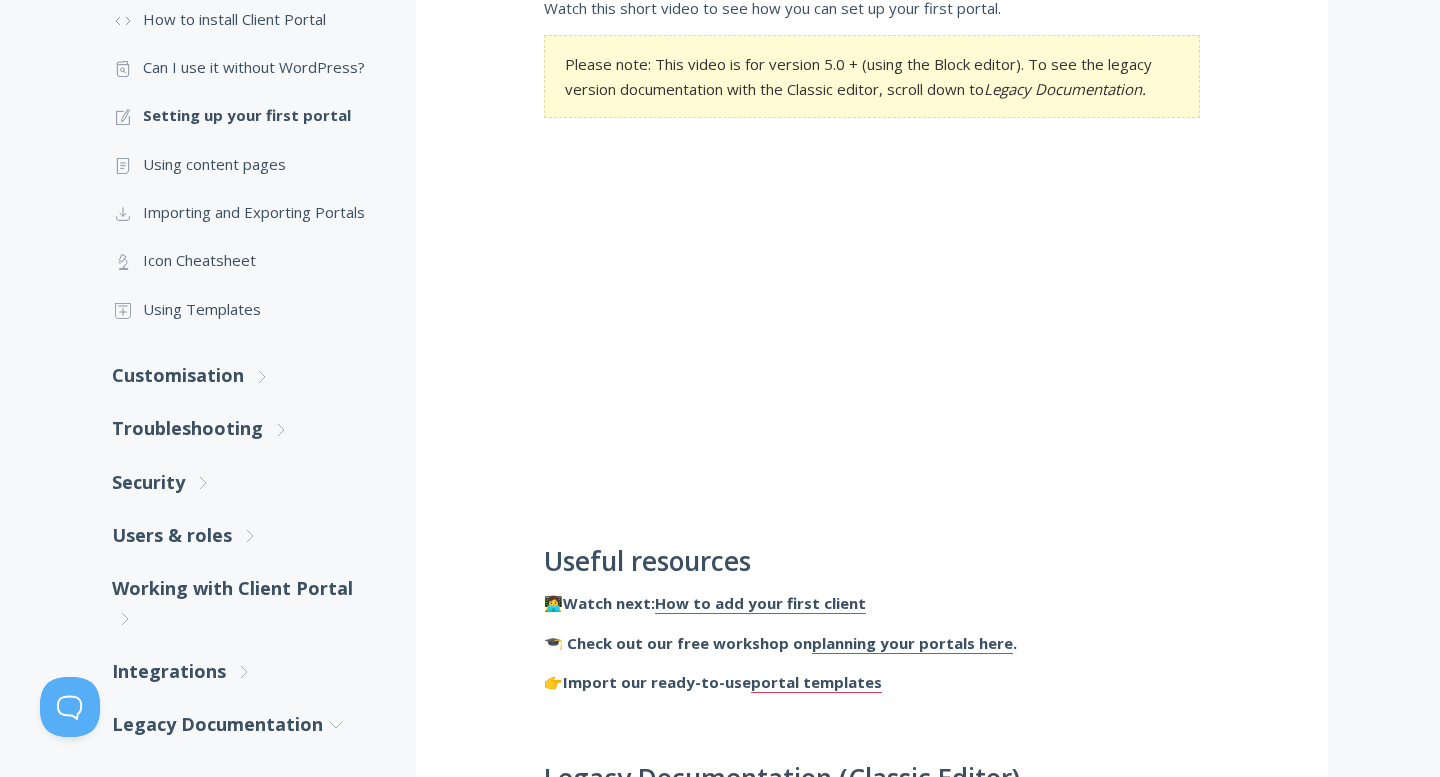 scroll, scrollTop: 492, scrollLeft: 0, axis: vertical 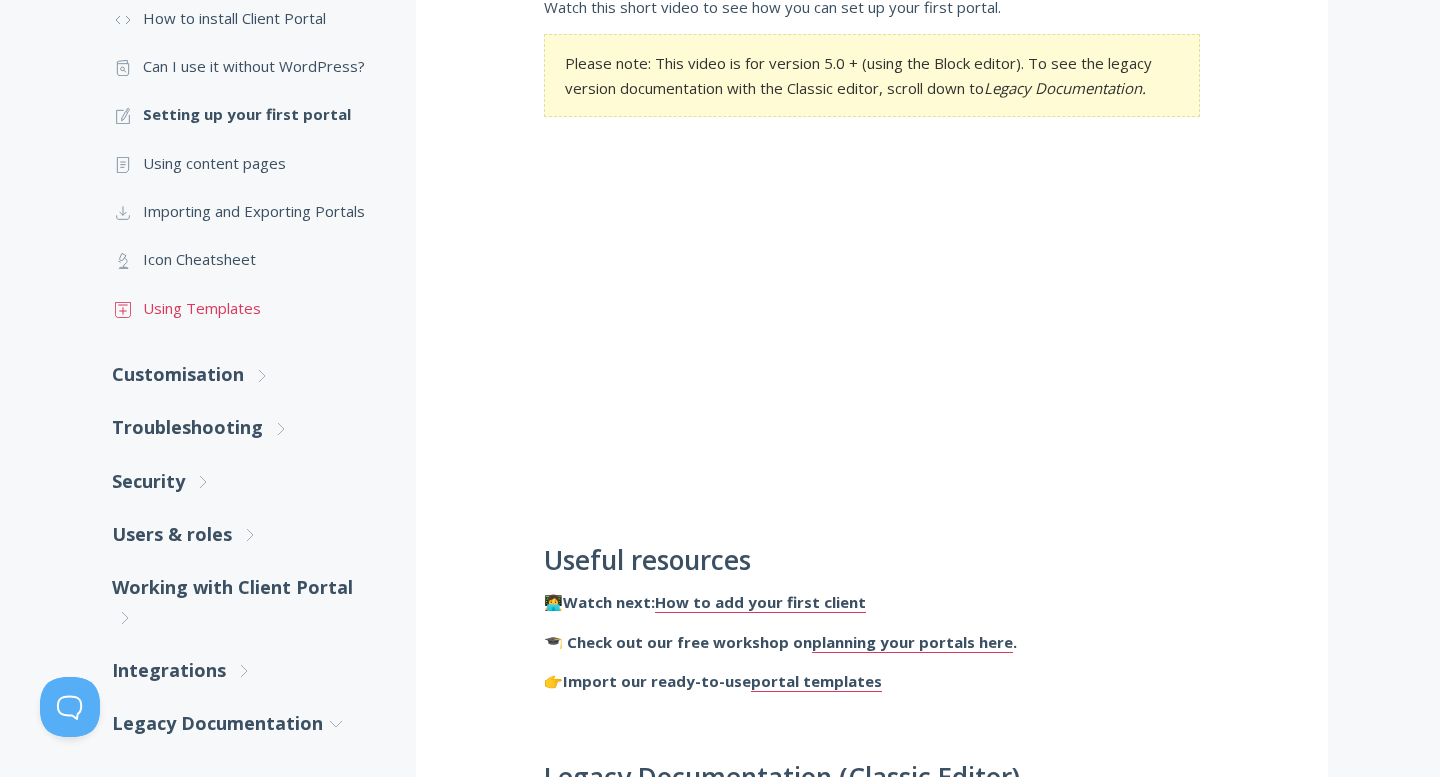click on ".st0{fill:none;stroke:#000000;stroke-width:2;stroke-miterlimit:10;}
Untitled-18                      Using Templates" at bounding box center [244, 308] 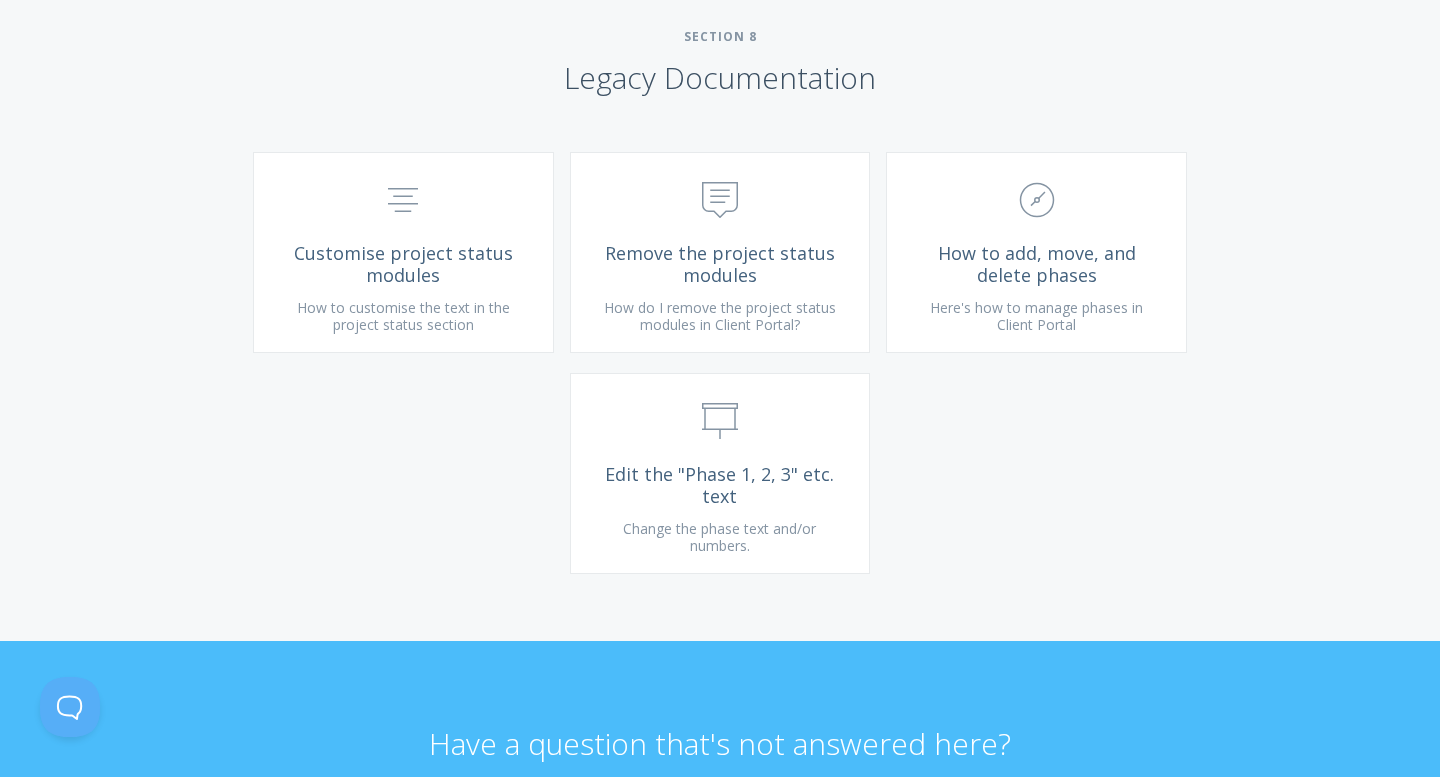 scroll, scrollTop: 4861, scrollLeft: 0, axis: vertical 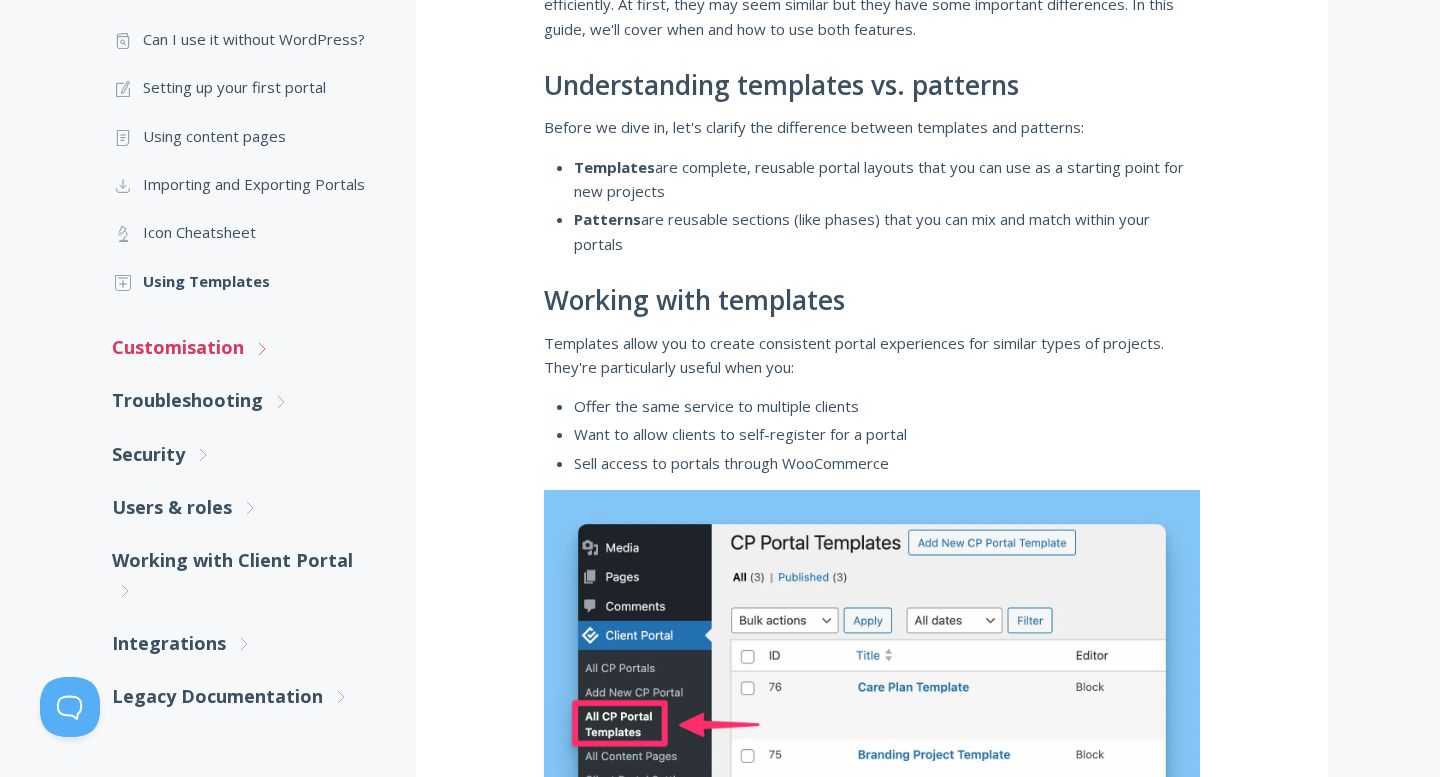 click on "Customisation
.st0{fill:none;stroke:#000000;stroke-width:2;stroke-miterlimit:10;}
Untitled-27
.st0{fill:none;stroke:#000000;stroke-width:2;stroke-miterlimit:10;}
Untitled-27" at bounding box center (244, 347) 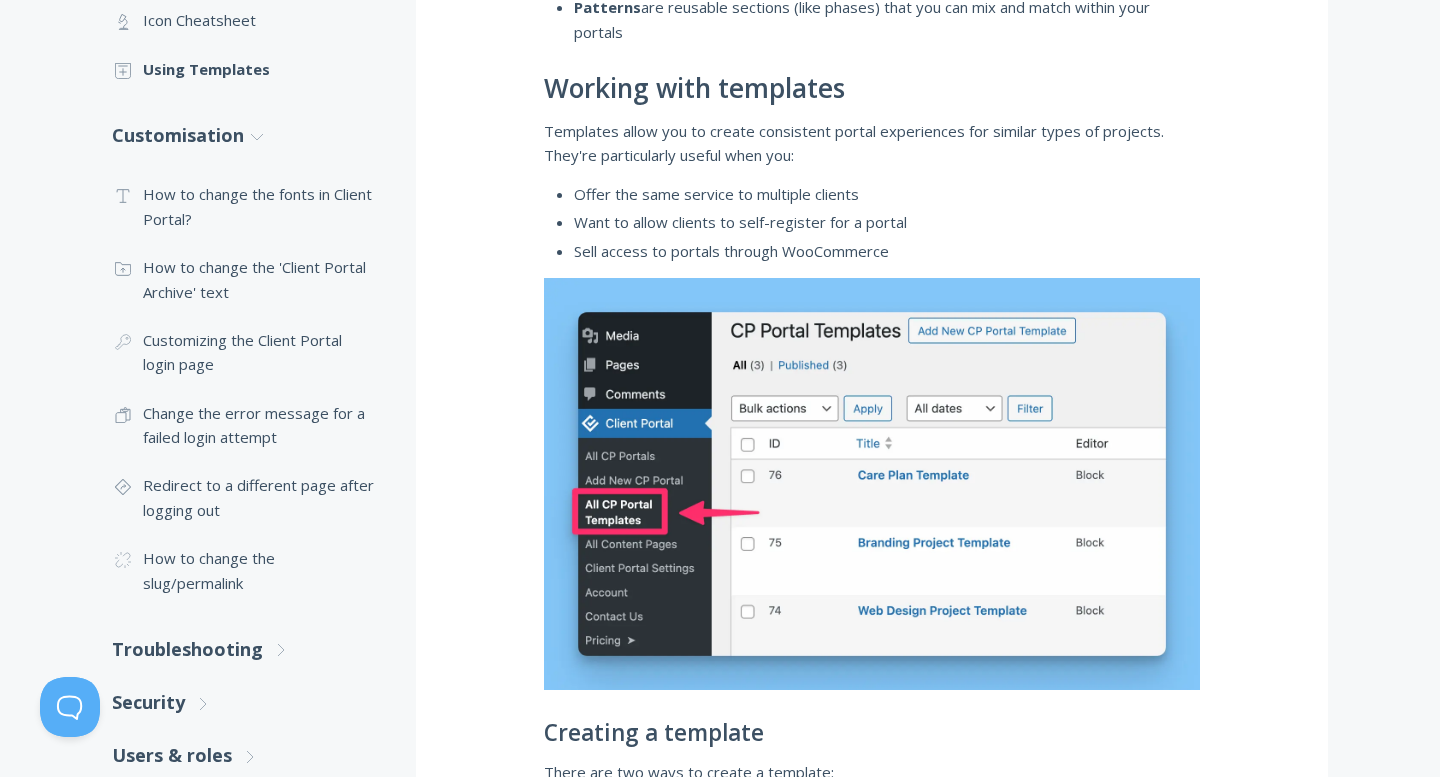 scroll, scrollTop: 752, scrollLeft: 0, axis: vertical 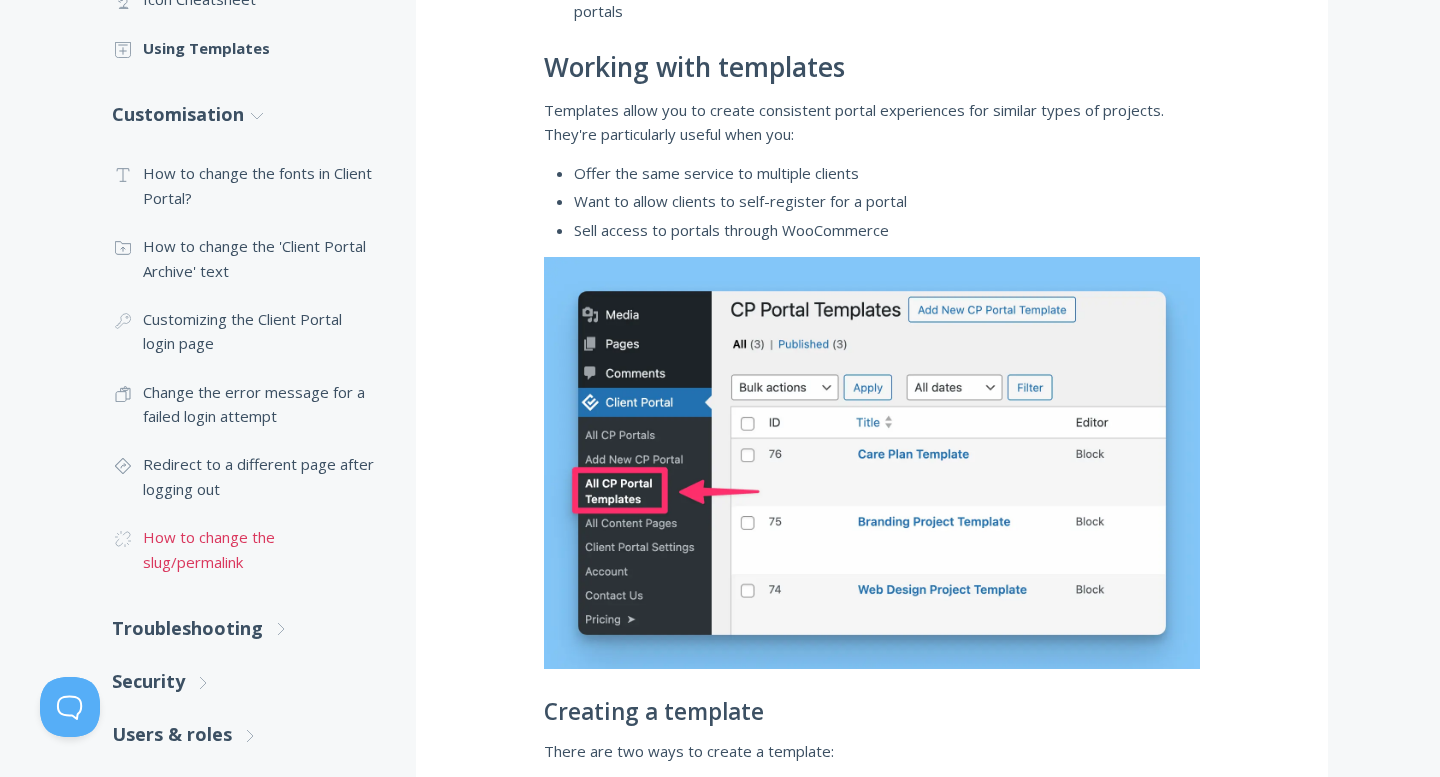 click on ".cls-1{fill:none;stroke:#000;stroke-miterlimit:10;stroke-width:2px;} 1. General  How to change the slug/permalink" at bounding box center (244, 549) 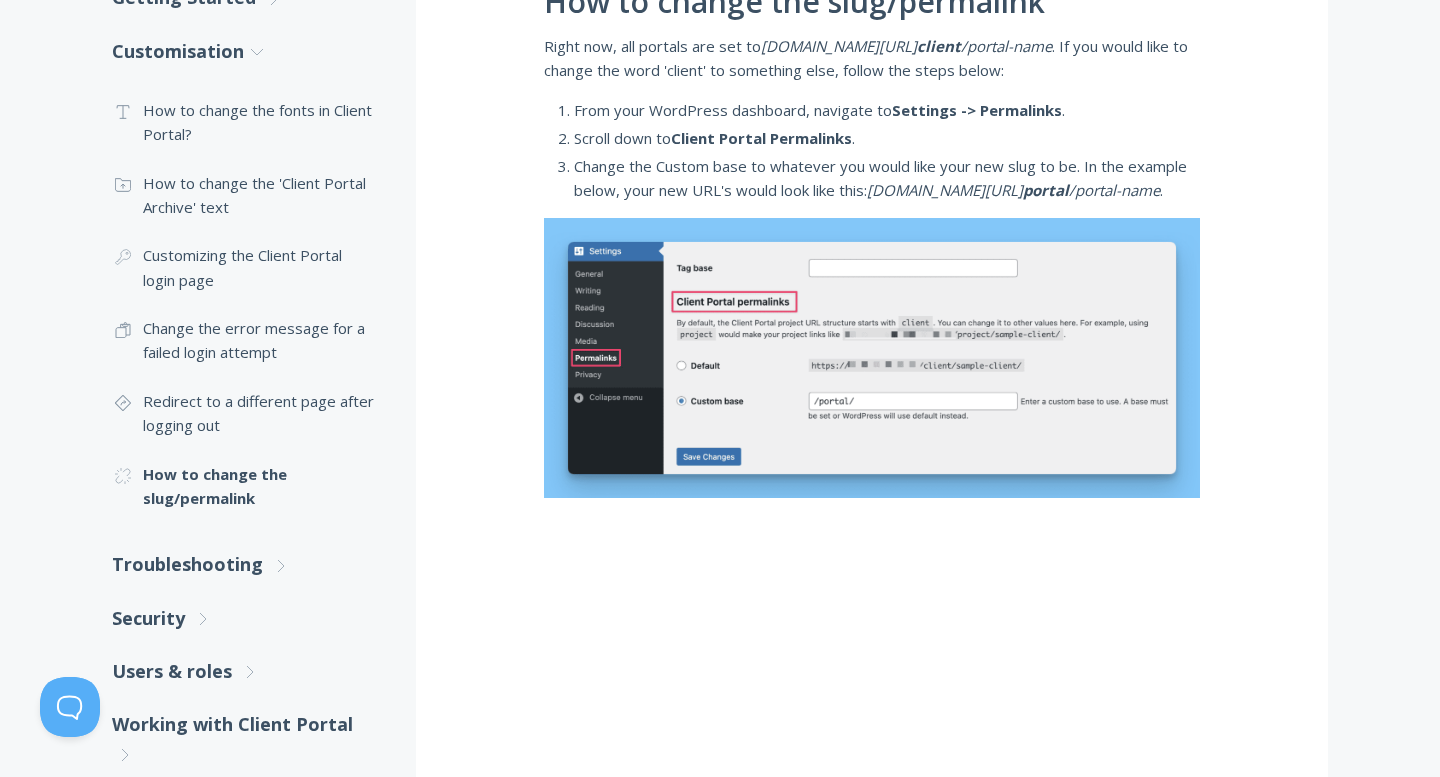 scroll, scrollTop: 459, scrollLeft: 0, axis: vertical 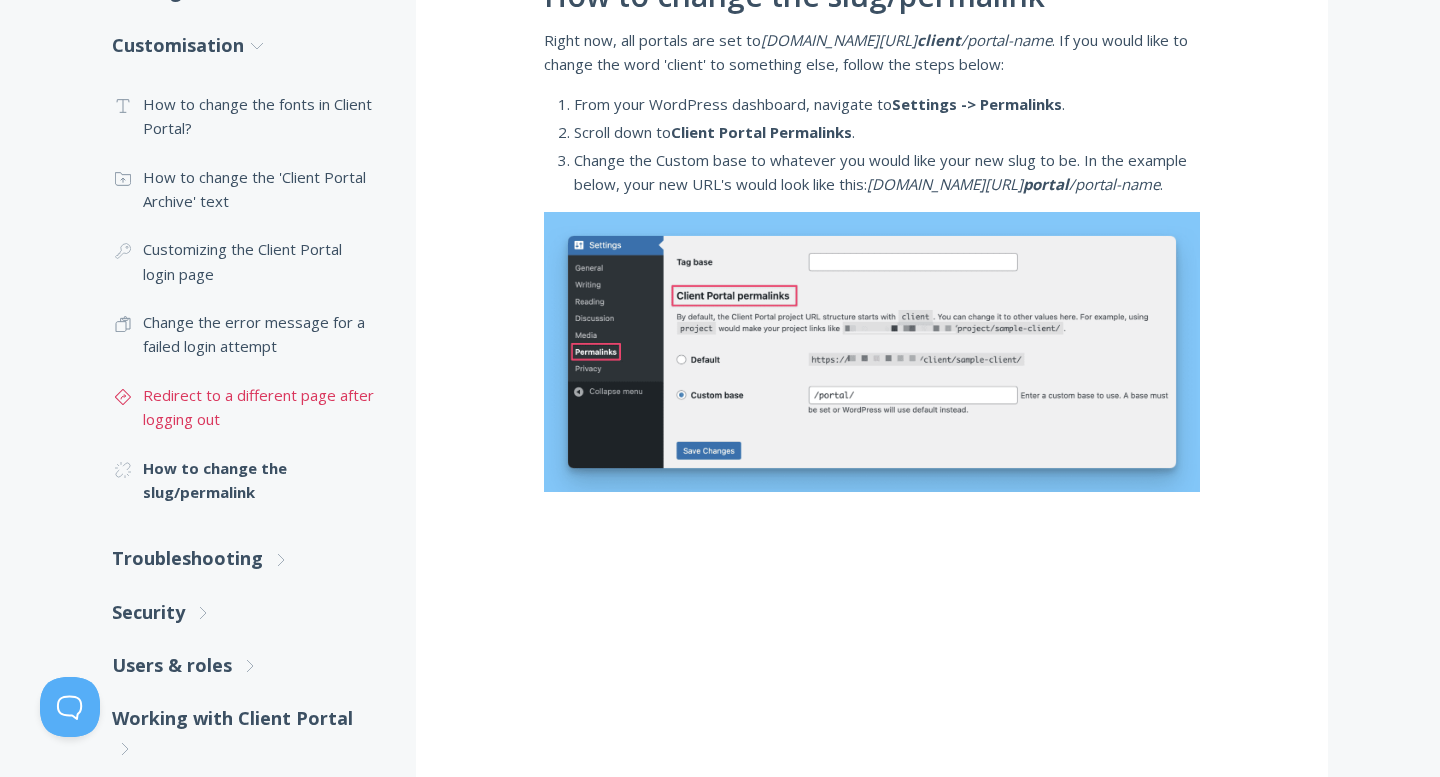 click on ".st0{fill:none;stroke:#000000;stroke-width:2;stroke-miterlimit:10;}
Untitled-24                    Redirect to a different page after logging out" at bounding box center (244, 407) 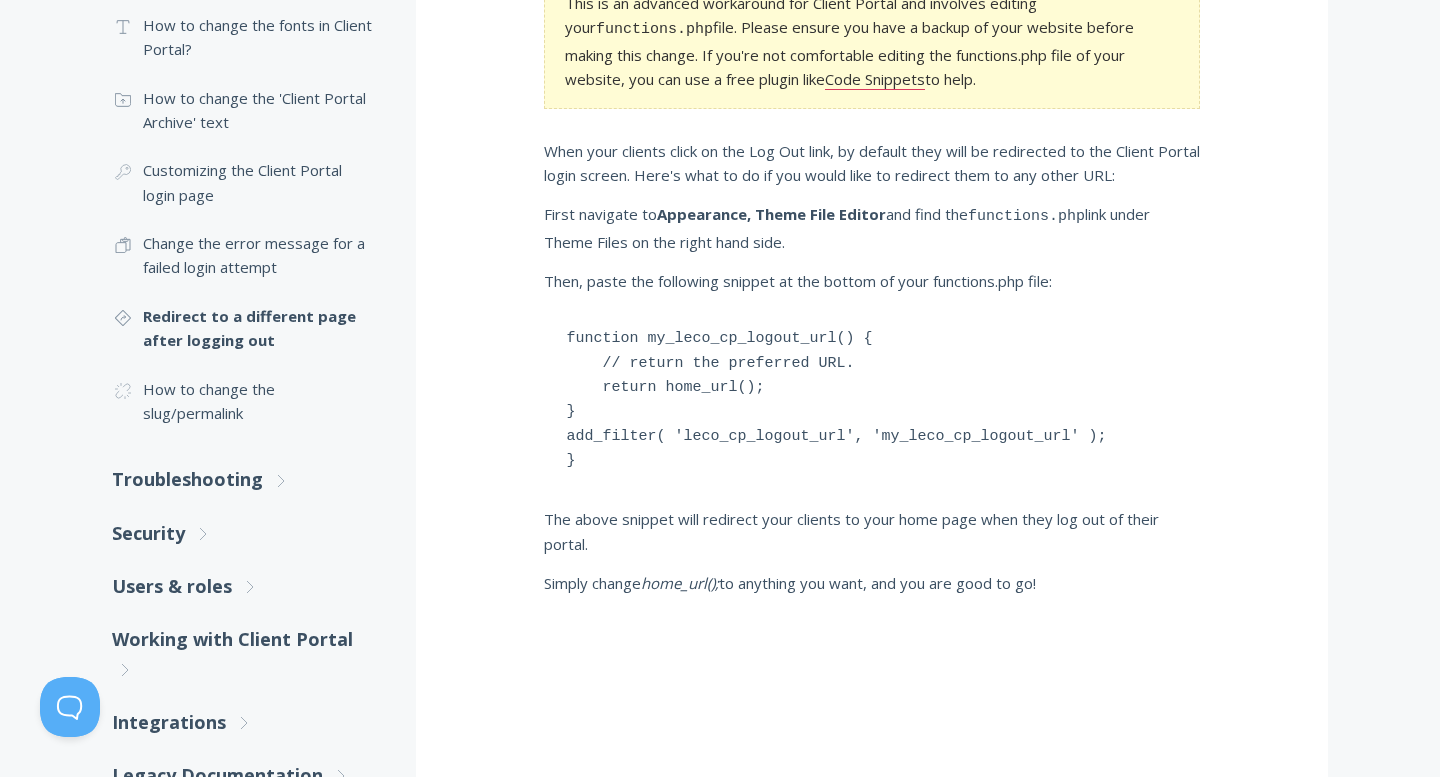 scroll, scrollTop: 526, scrollLeft: 0, axis: vertical 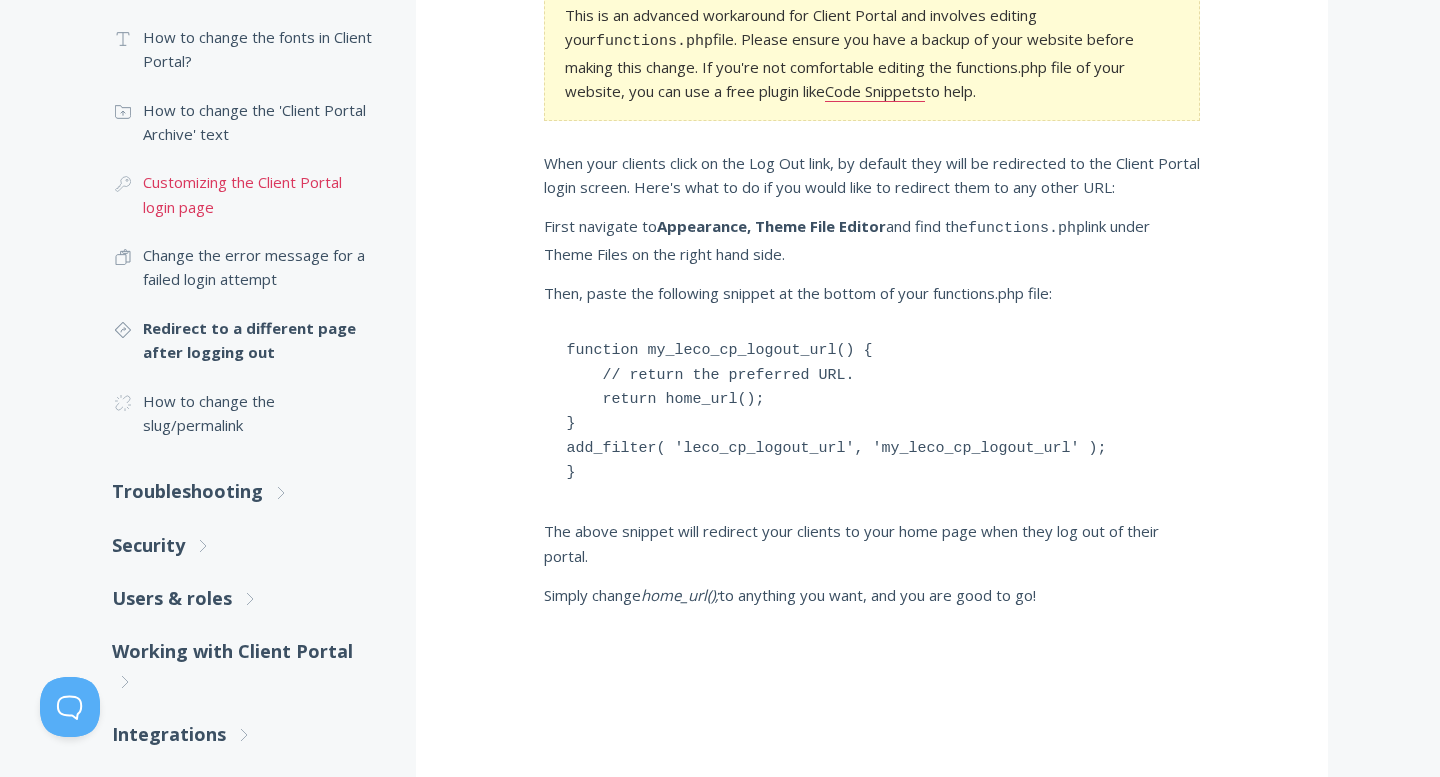 click on ".cls-1{fill:none;stroke:#000;stroke-miterlimit:10;stroke-width:2px;} 1. General  Customizing the Client Portal login page" at bounding box center [244, 194] 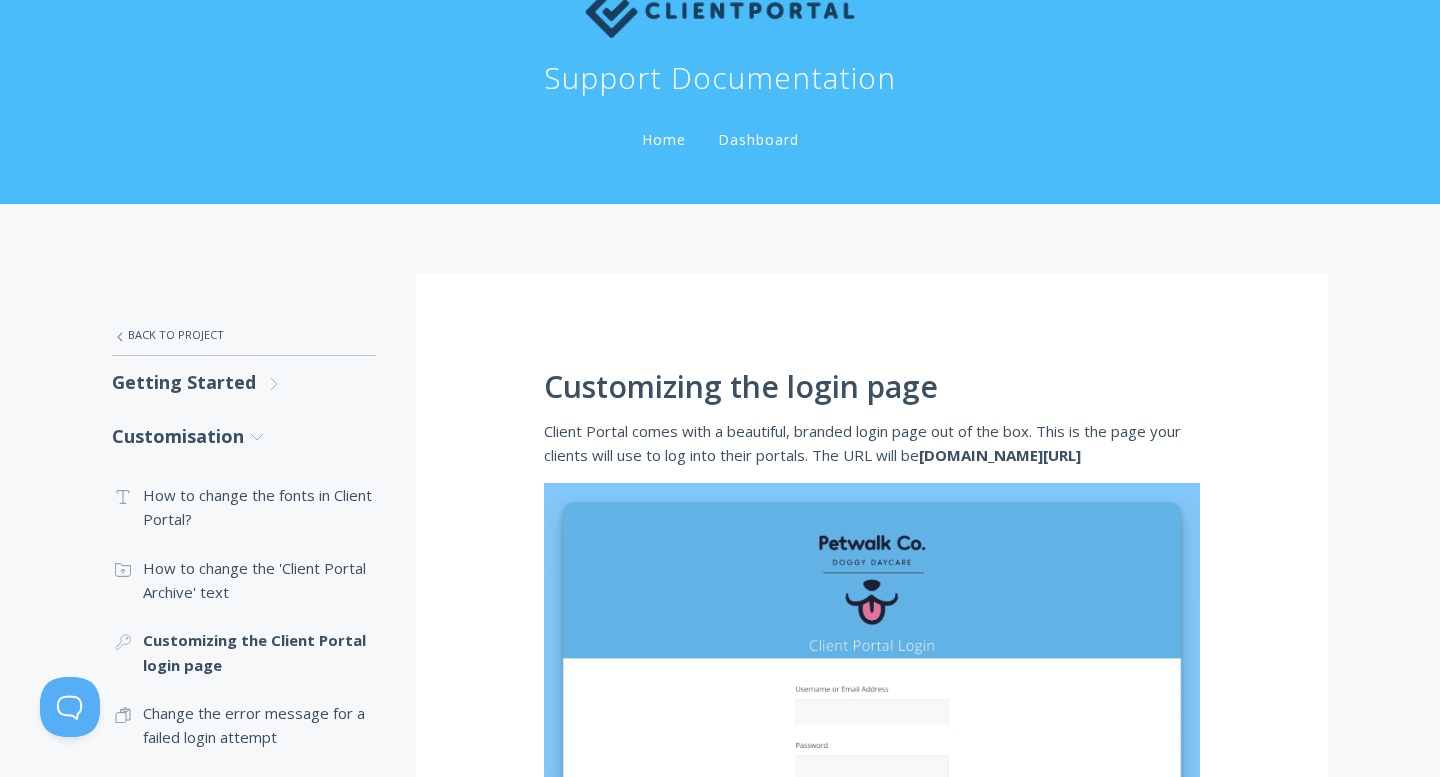 scroll, scrollTop: 72, scrollLeft: 0, axis: vertical 